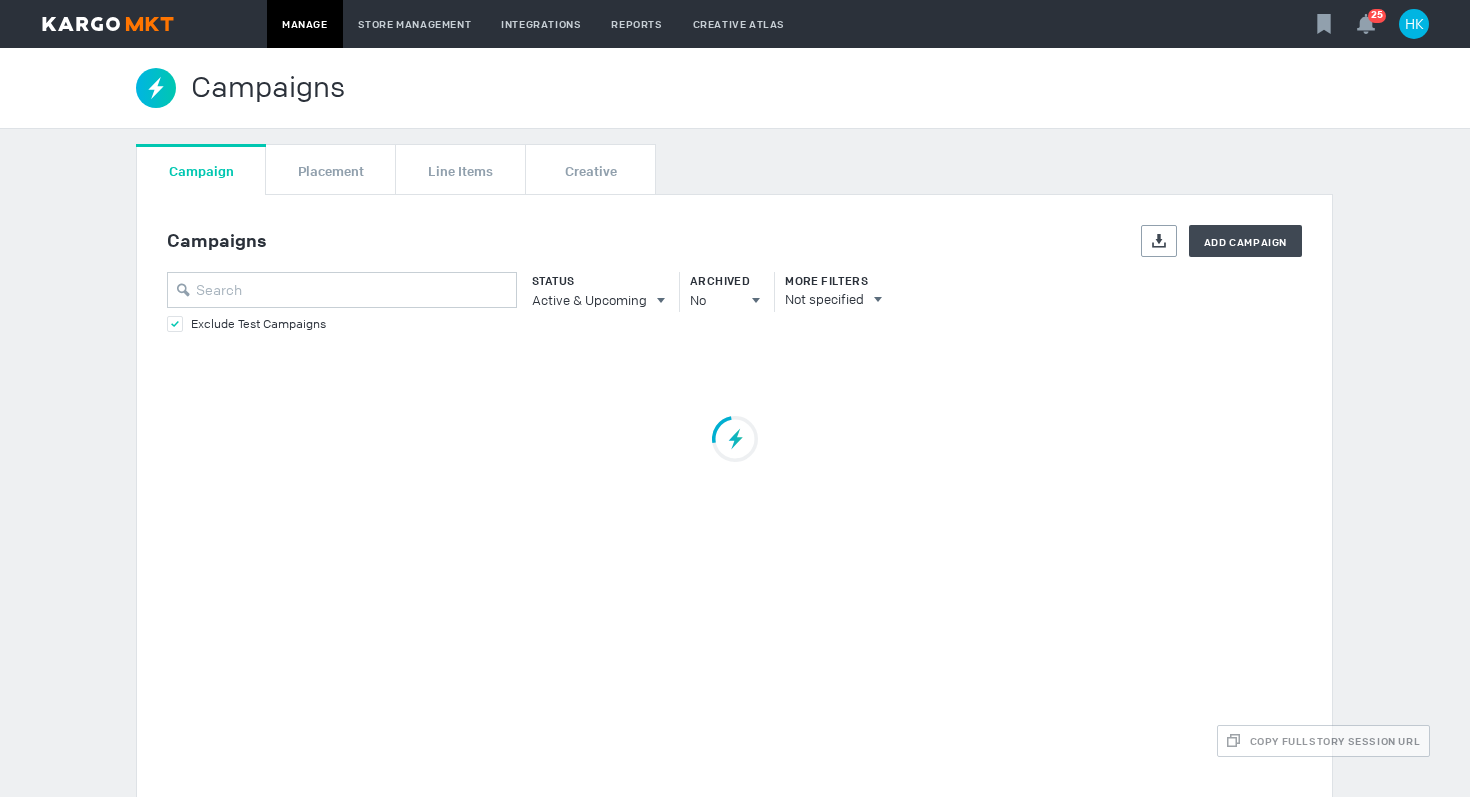 scroll, scrollTop: 0, scrollLeft: 0, axis: both 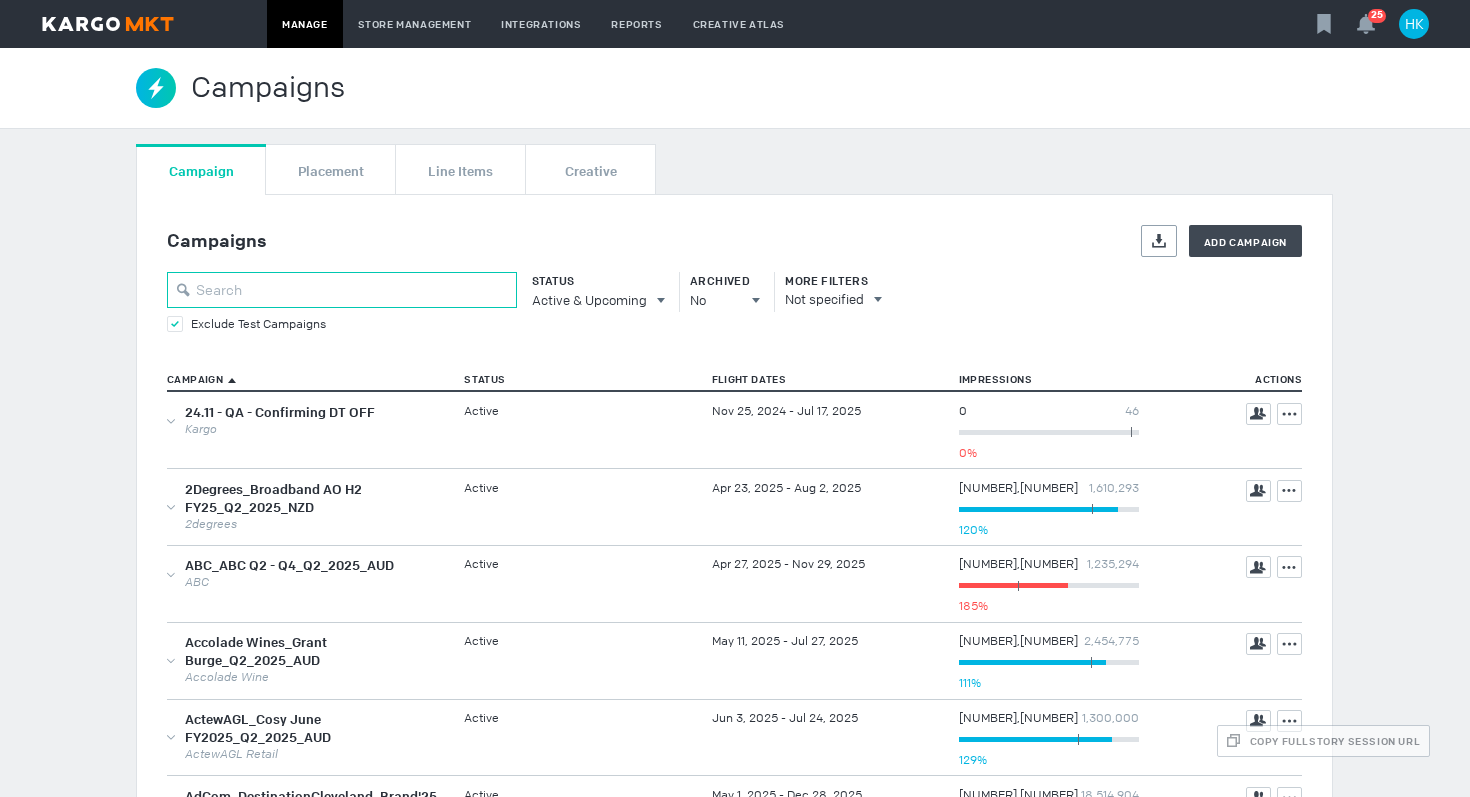 click at bounding box center (342, 290) 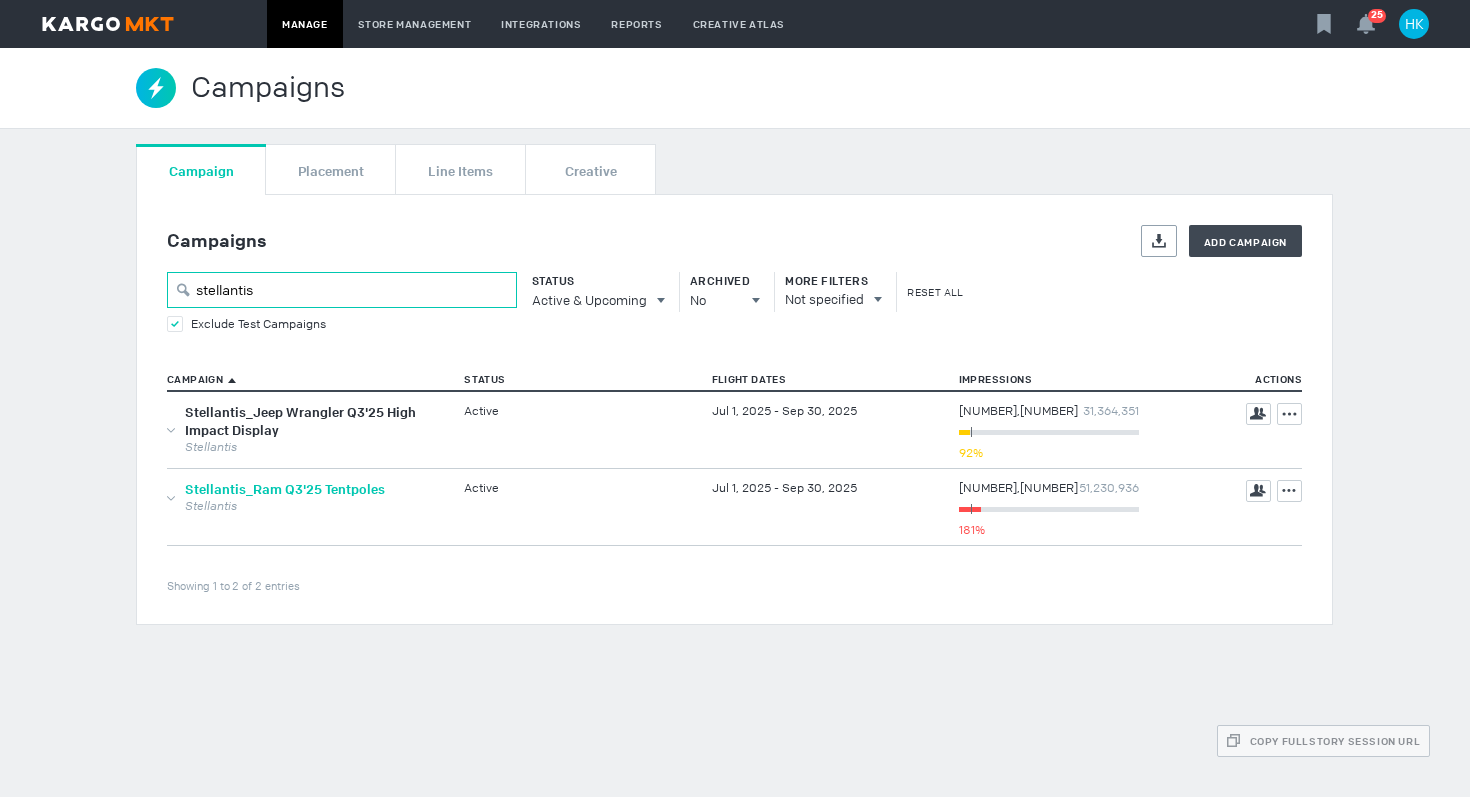 type on "stellantis" 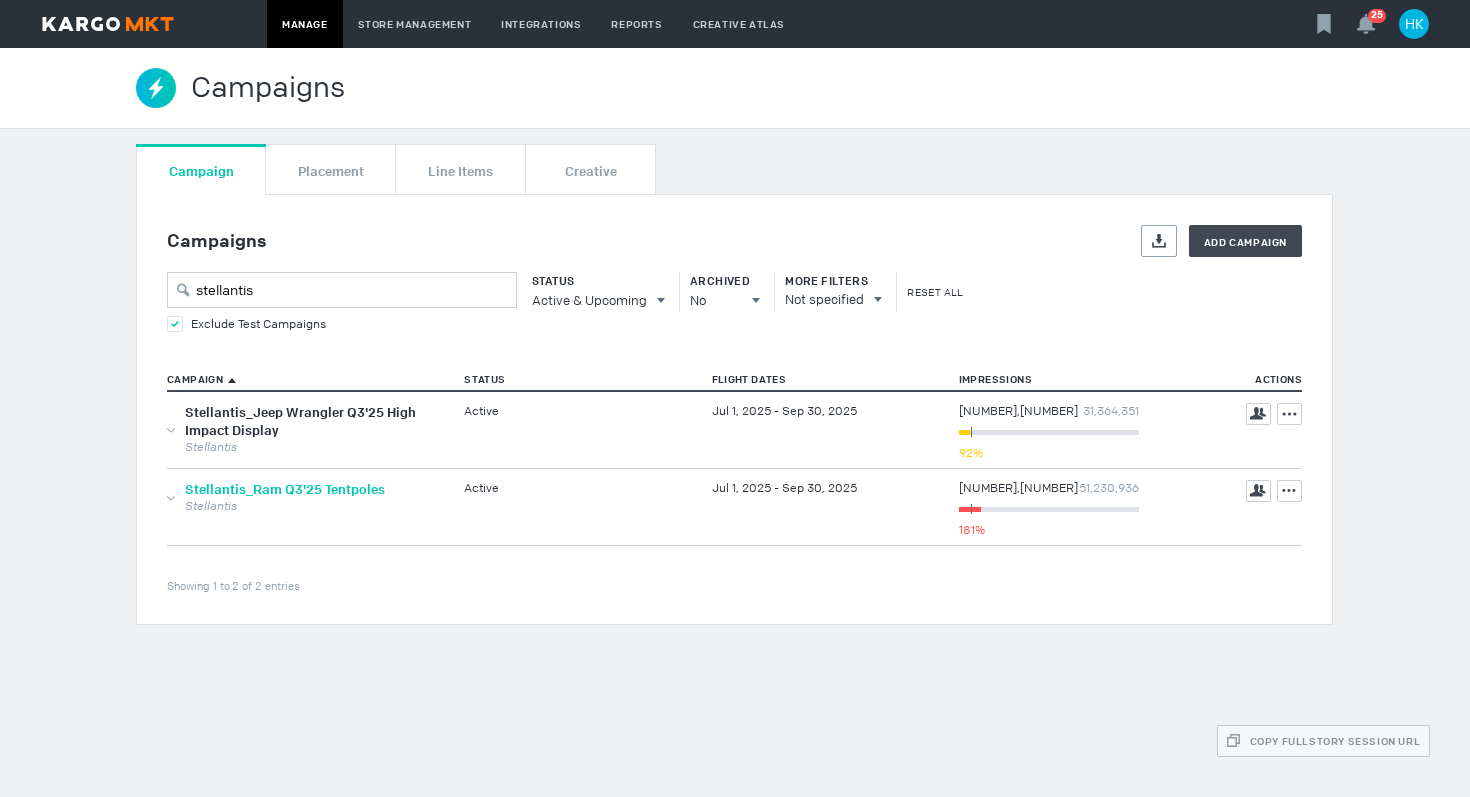 click on "Stellantis_Ram Q3'25 Tentpoles" at bounding box center (285, 489) 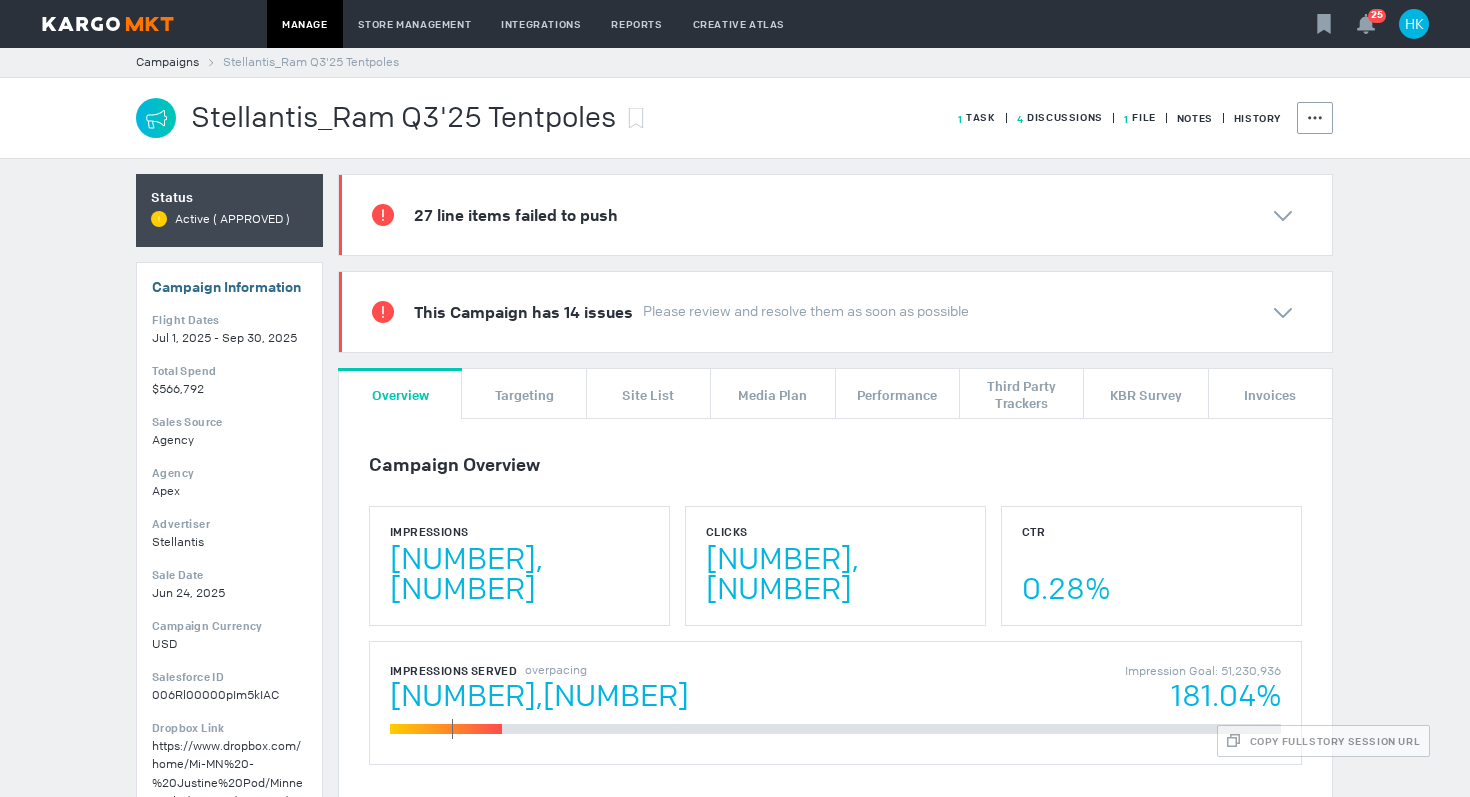click on "27 line items failed to push" at bounding box center (516, 216) 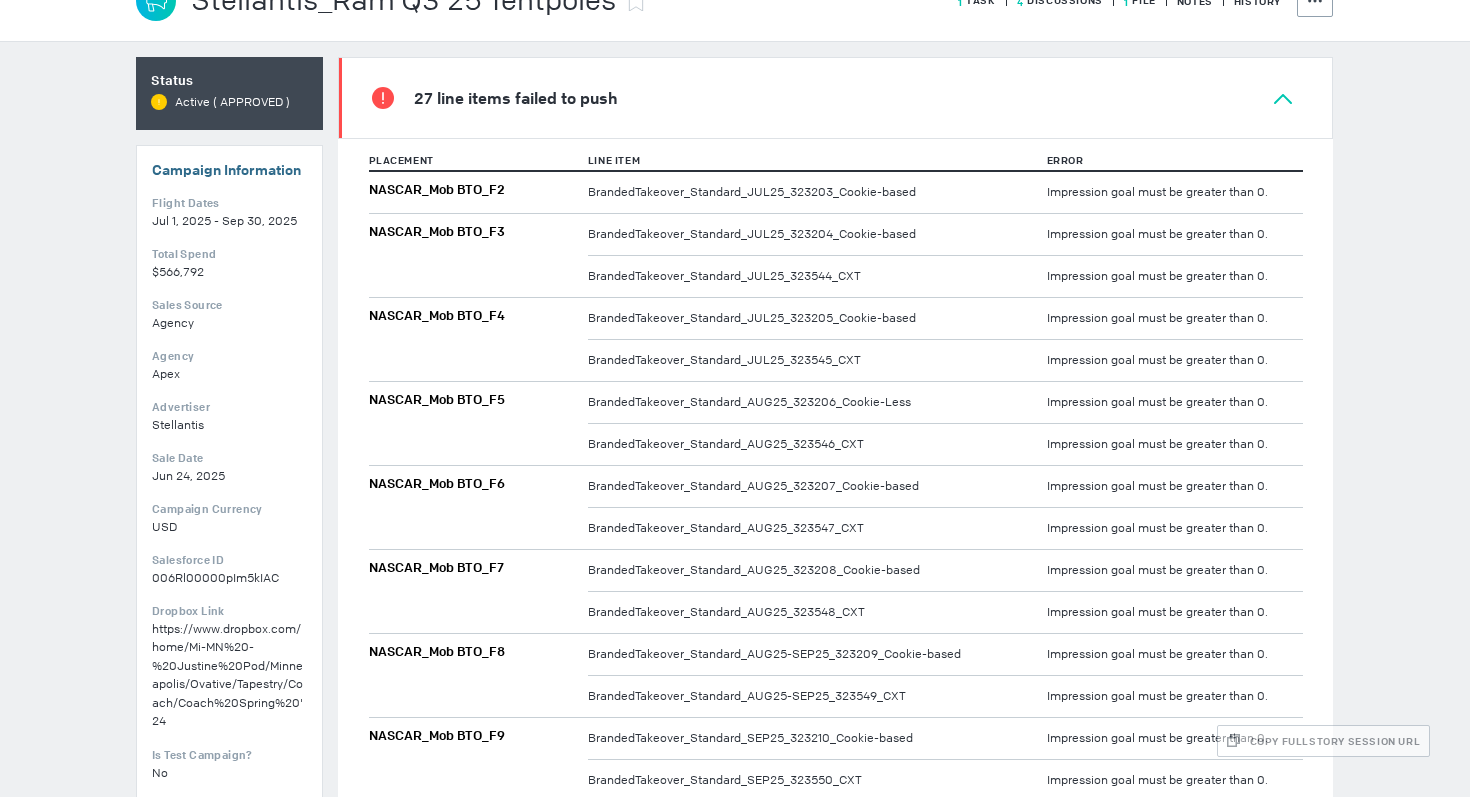 scroll, scrollTop: 121, scrollLeft: 0, axis: vertical 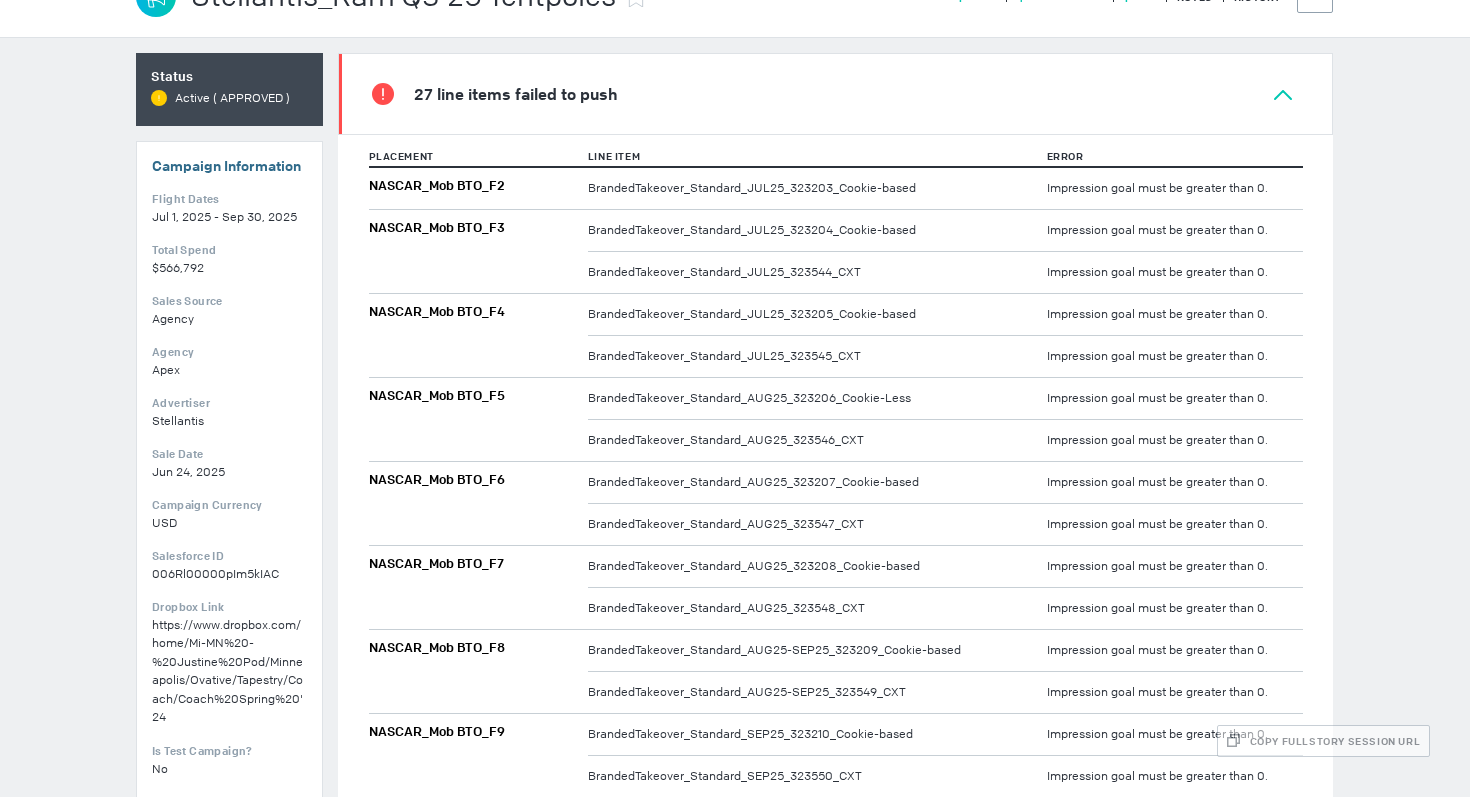 click on "27 line items failed to push" at bounding box center (835, 94) 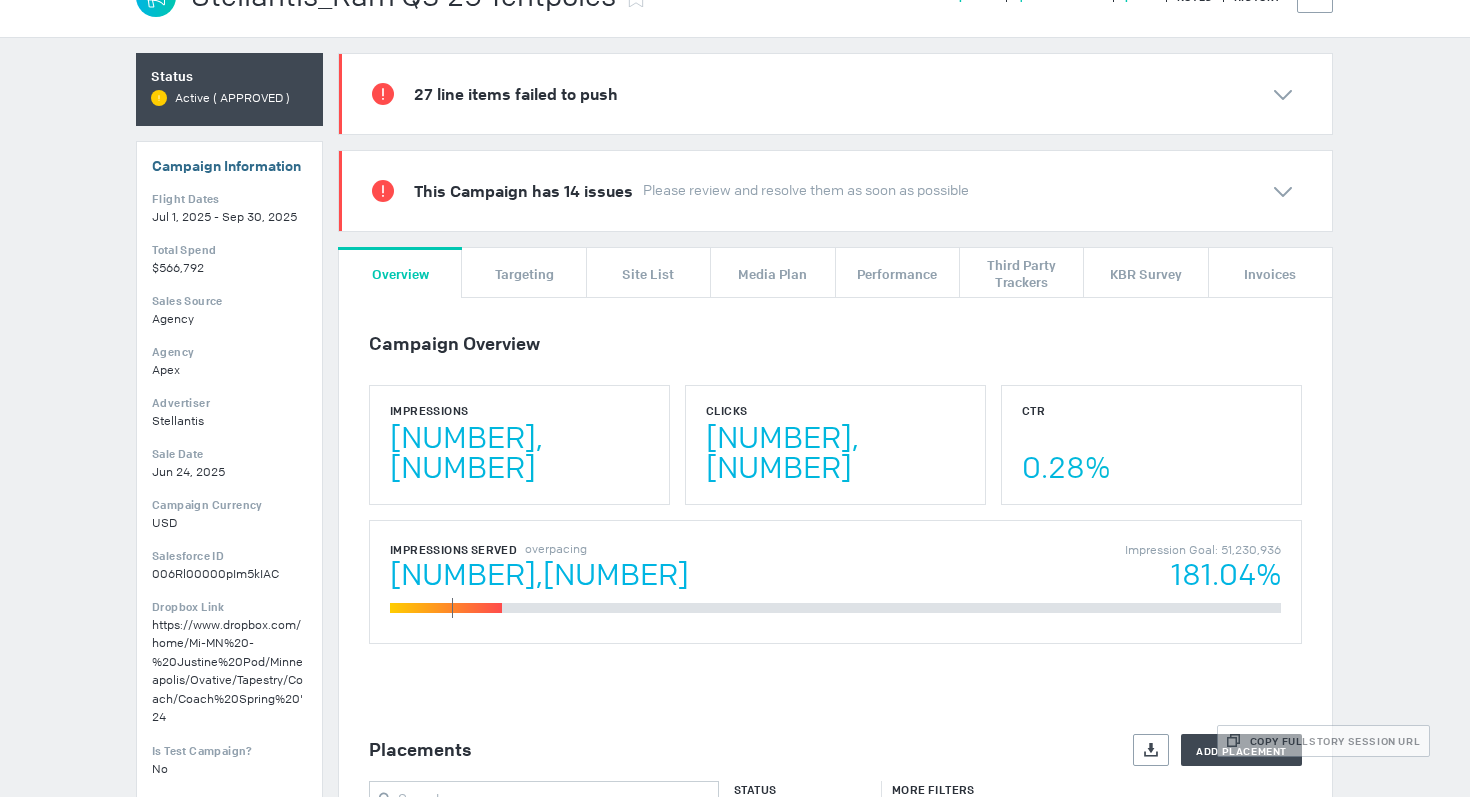 click on "This Campaign has 14 issues Please review and resolve them as soon as possible" at bounding box center [835, 191] 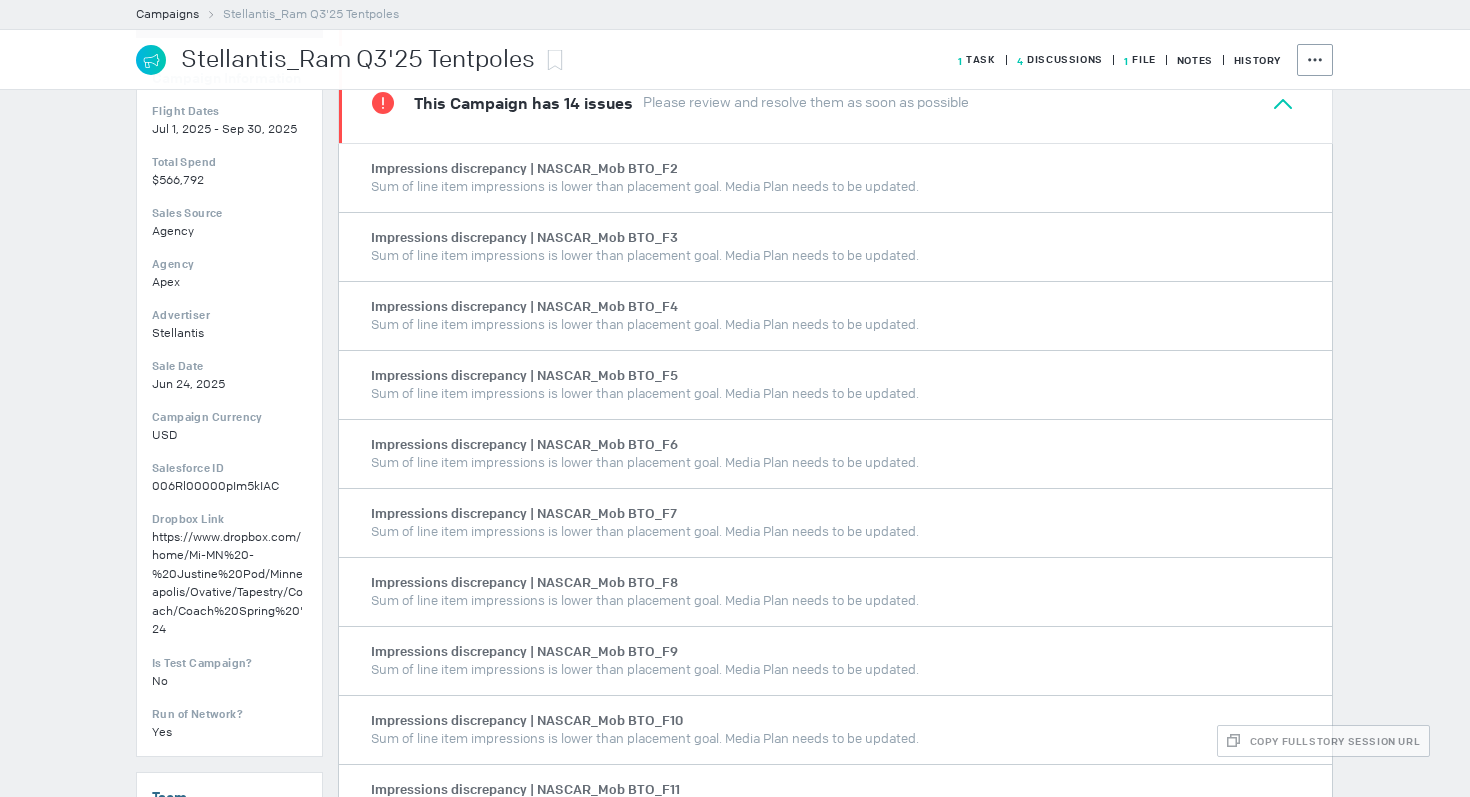 scroll, scrollTop: 152, scrollLeft: 0, axis: vertical 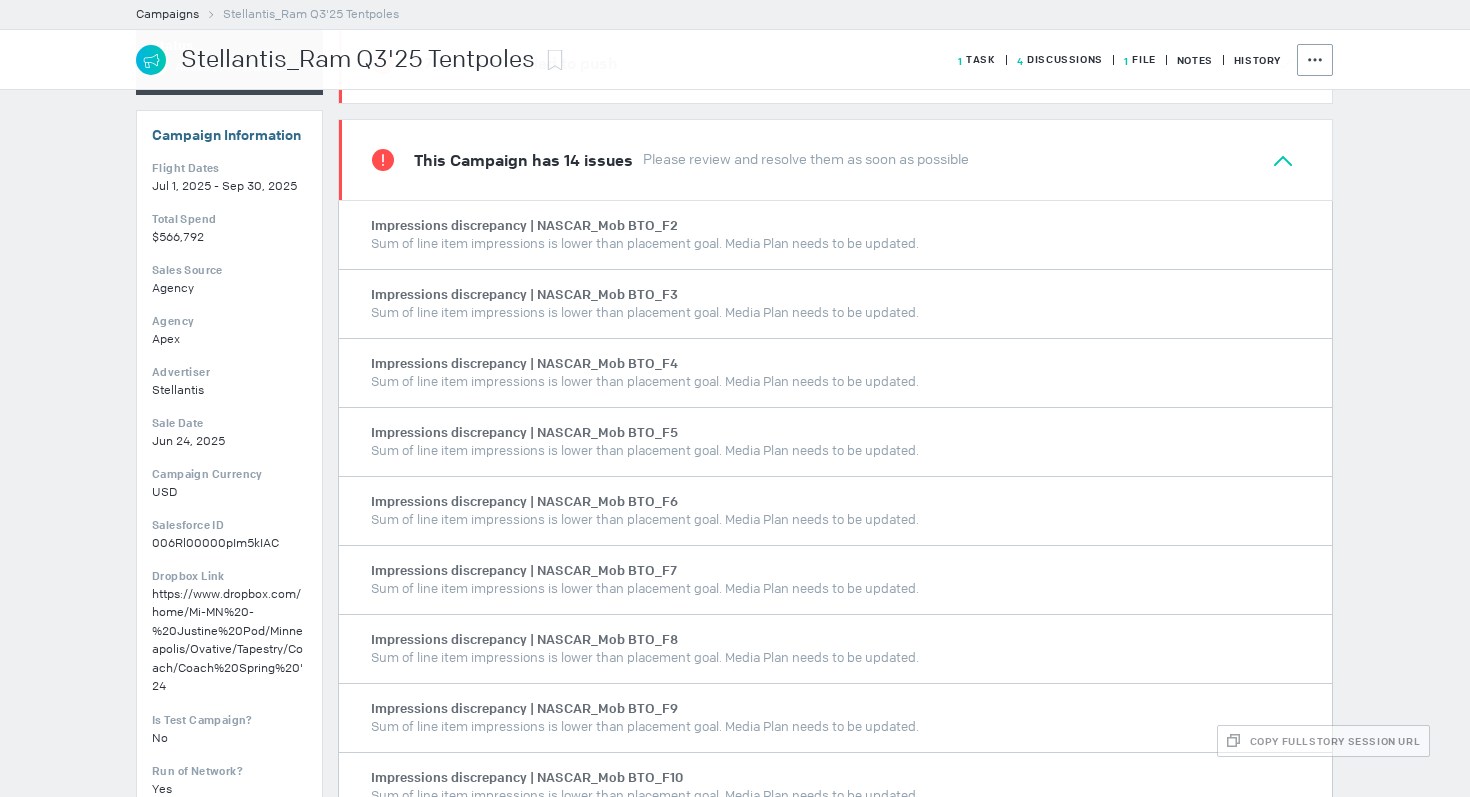 click on "This Campaign has 14 issues Please review and resolve them as soon as possible" at bounding box center (835, 160) 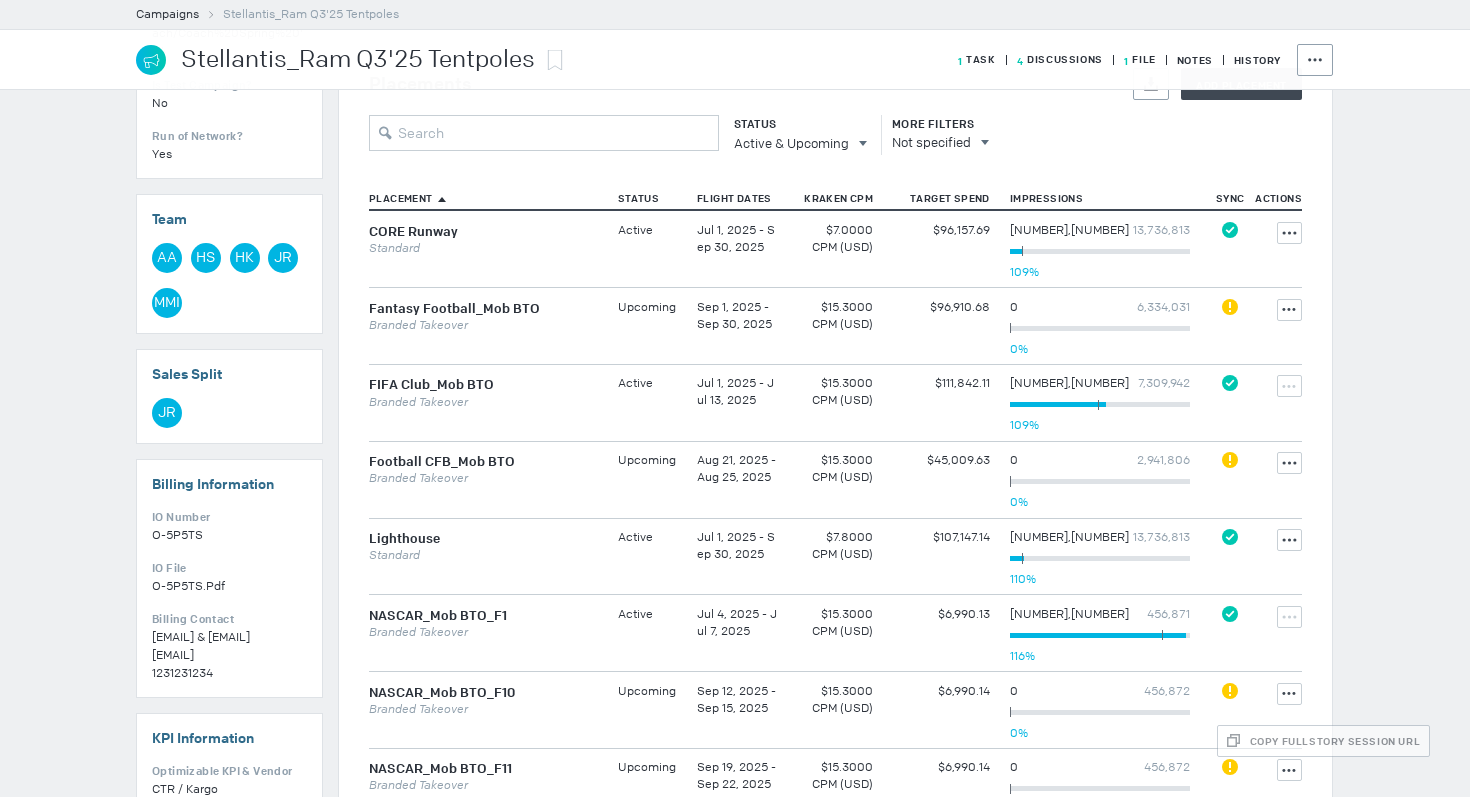 scroll, scrollTop: 758, scrollLeft: 0, axis: vertical 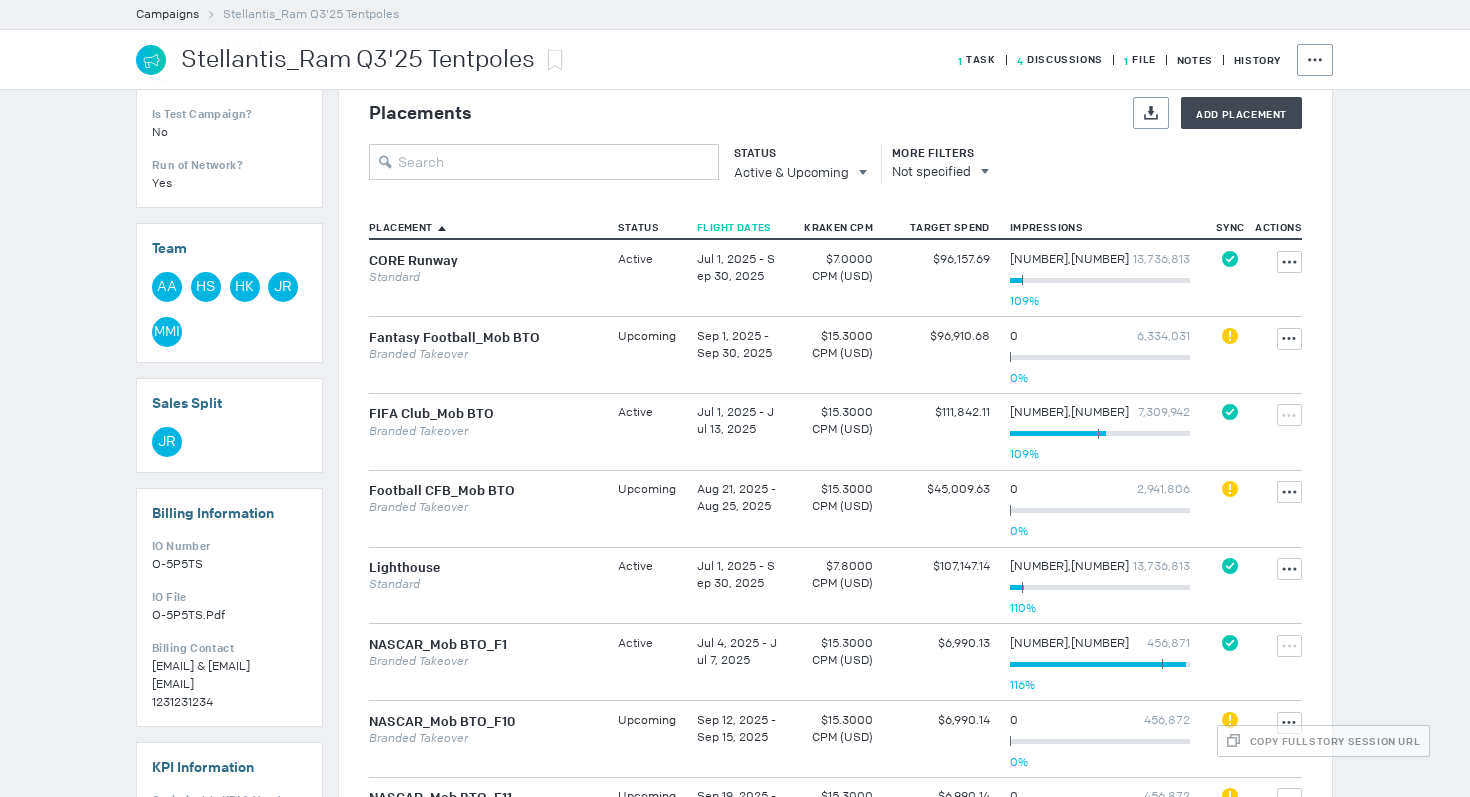 click on "Flight Dates" at bounding box center [405, 227] 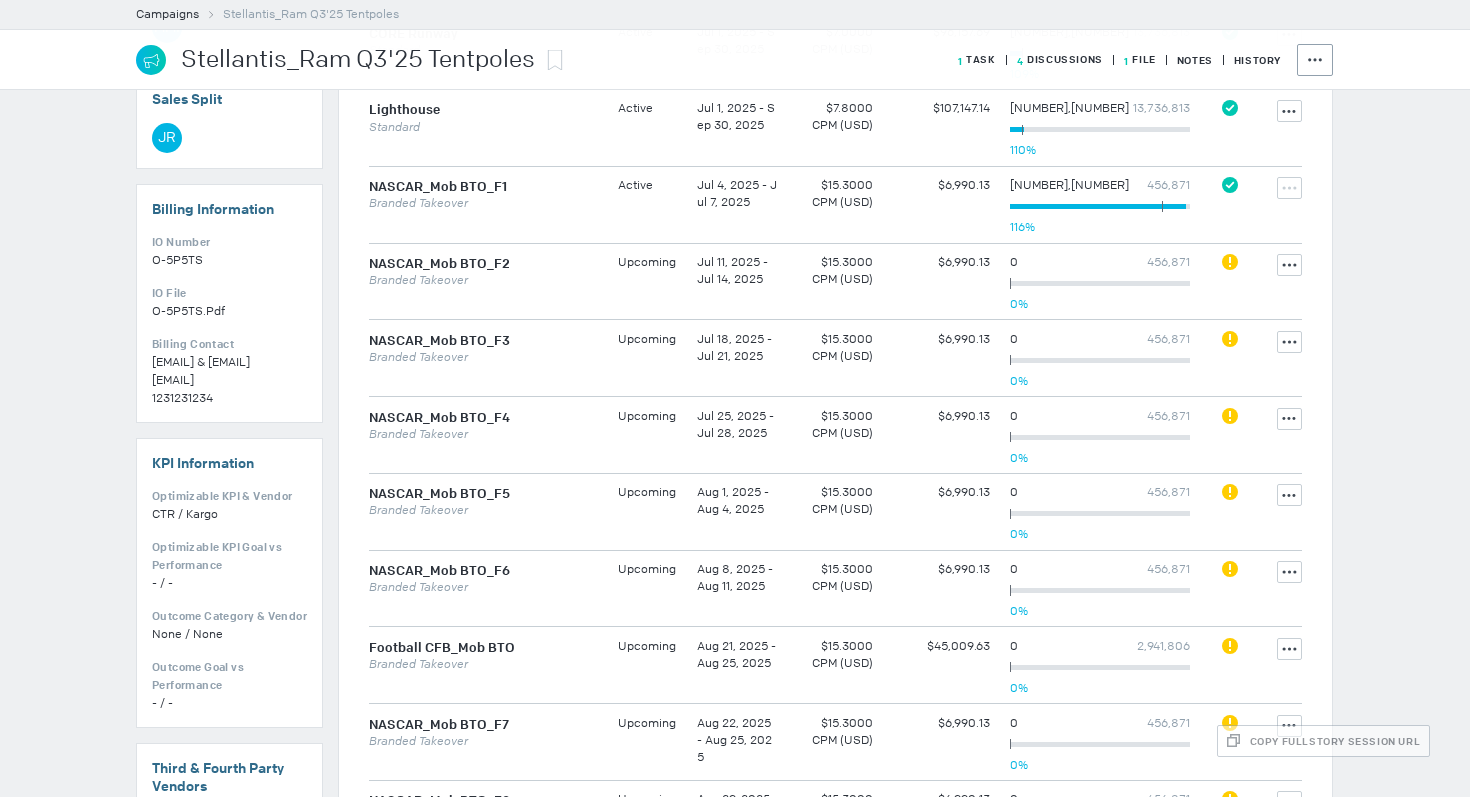 scroll, scrollTop: 1074, scrollLeft: 0, axis: vertical 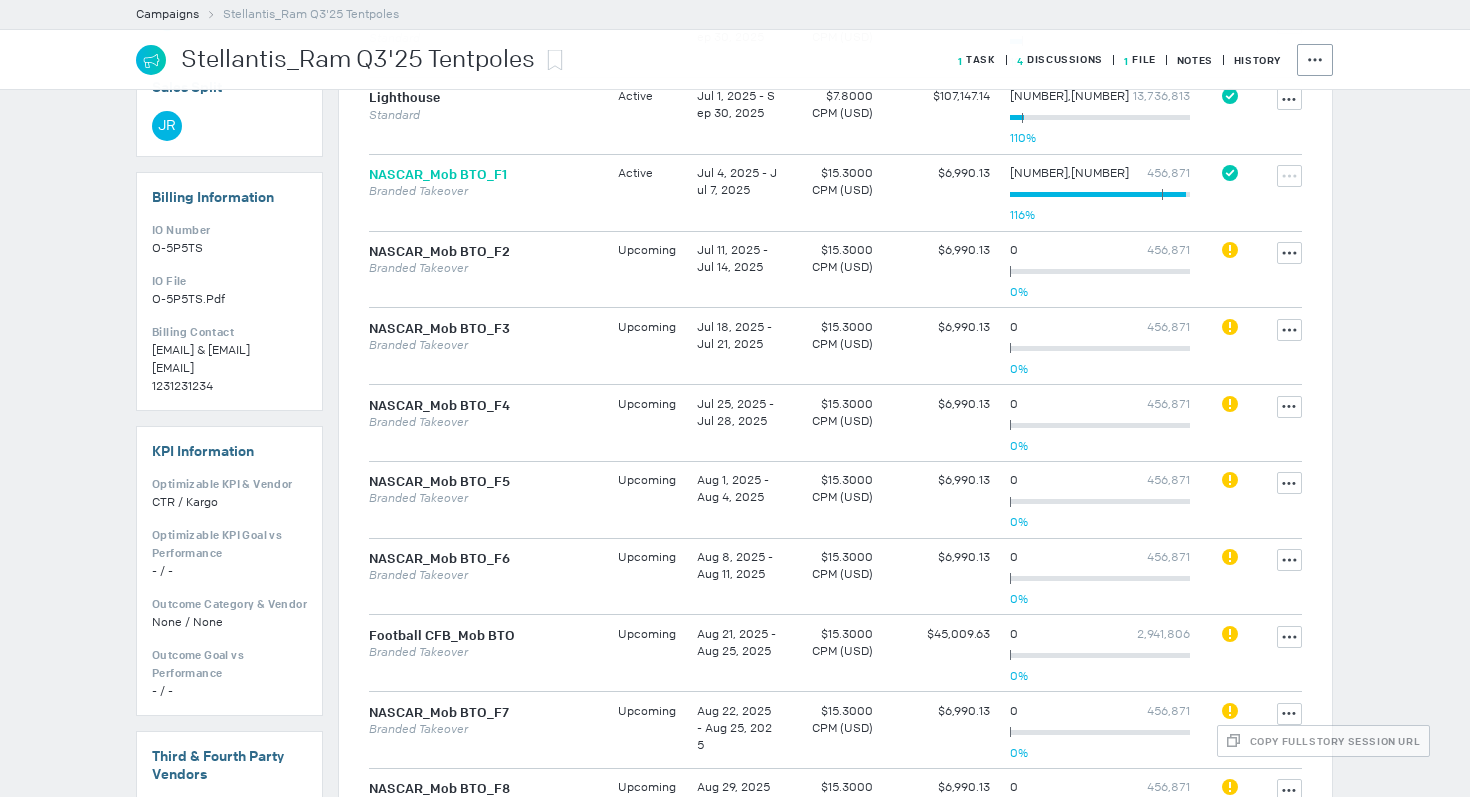 click on "NASCAR_Mob BTO_F1" at bounding box center (438, 174) 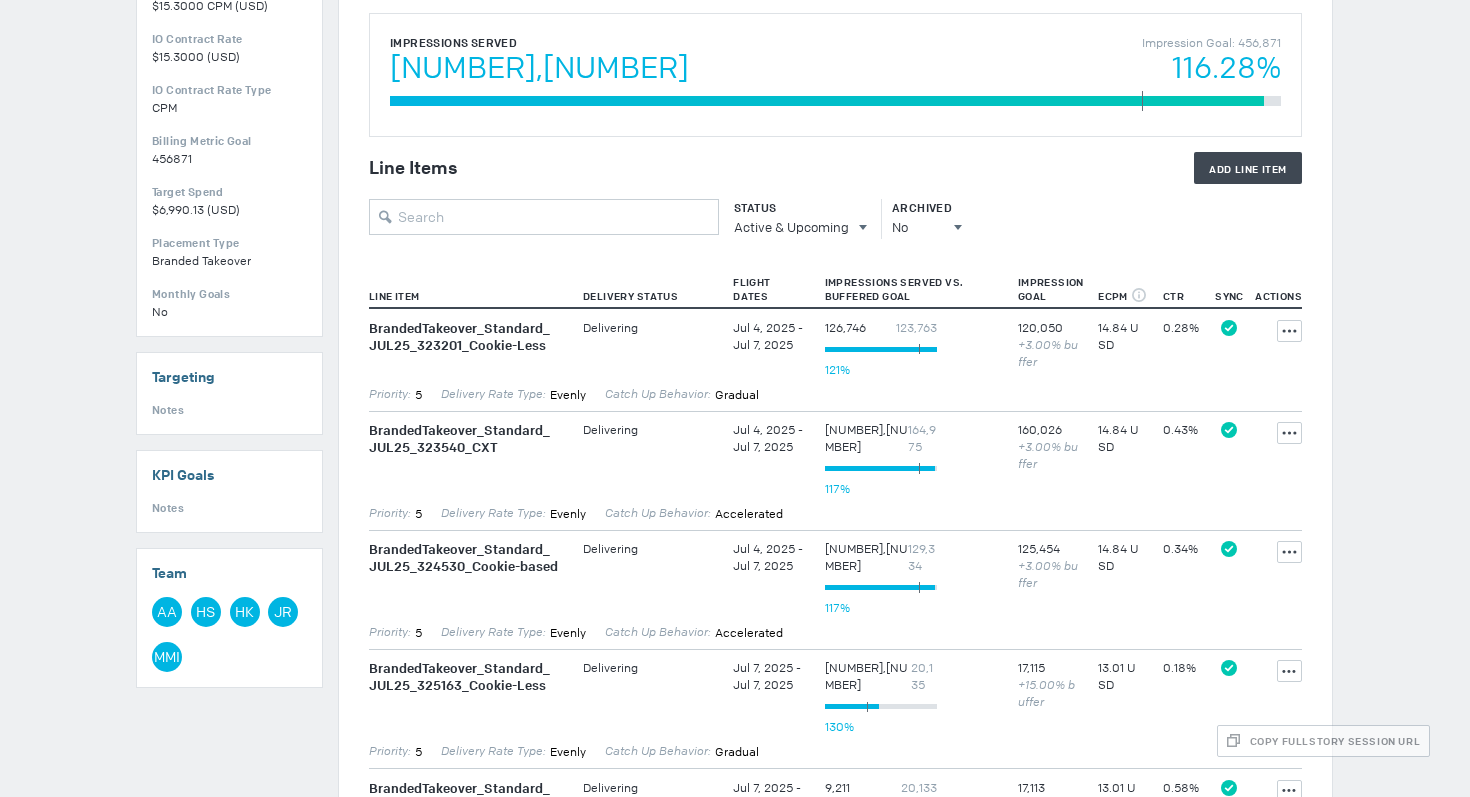 scroll, scrollTop: 0, scrollLeft: 0, axis: both 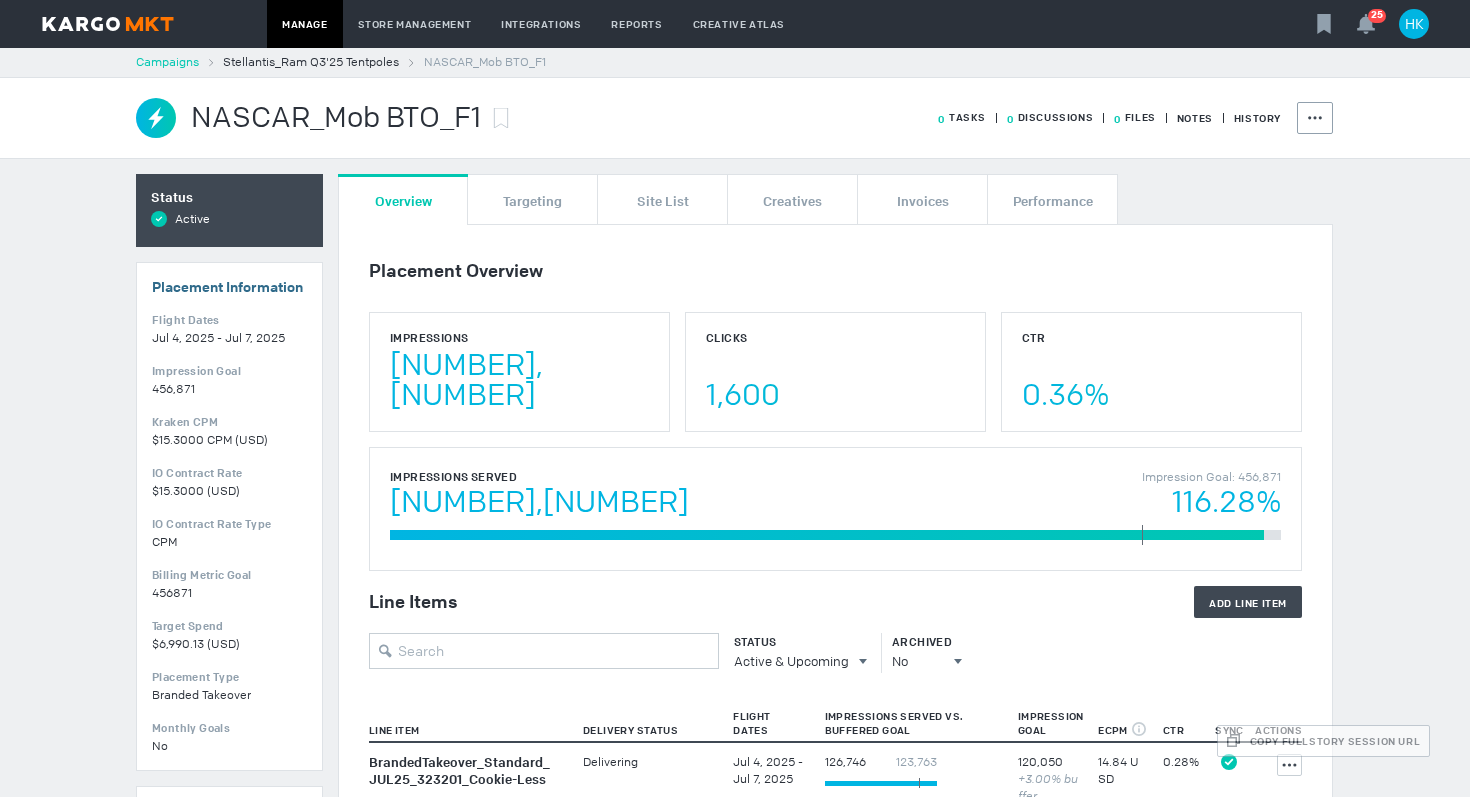 click on "Campaigns" at bounding box center (167, 62) 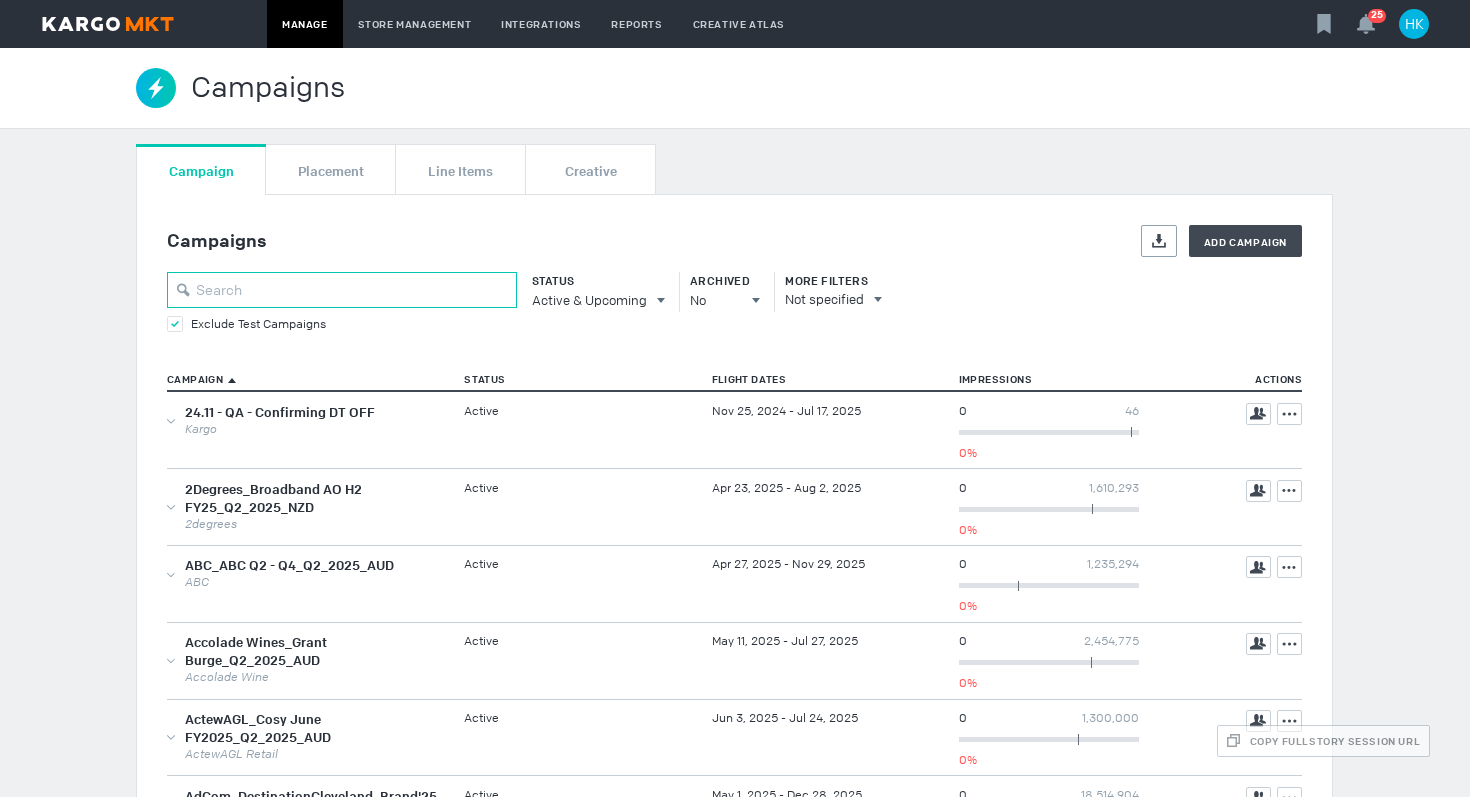 click at bounding box center [342, 290] 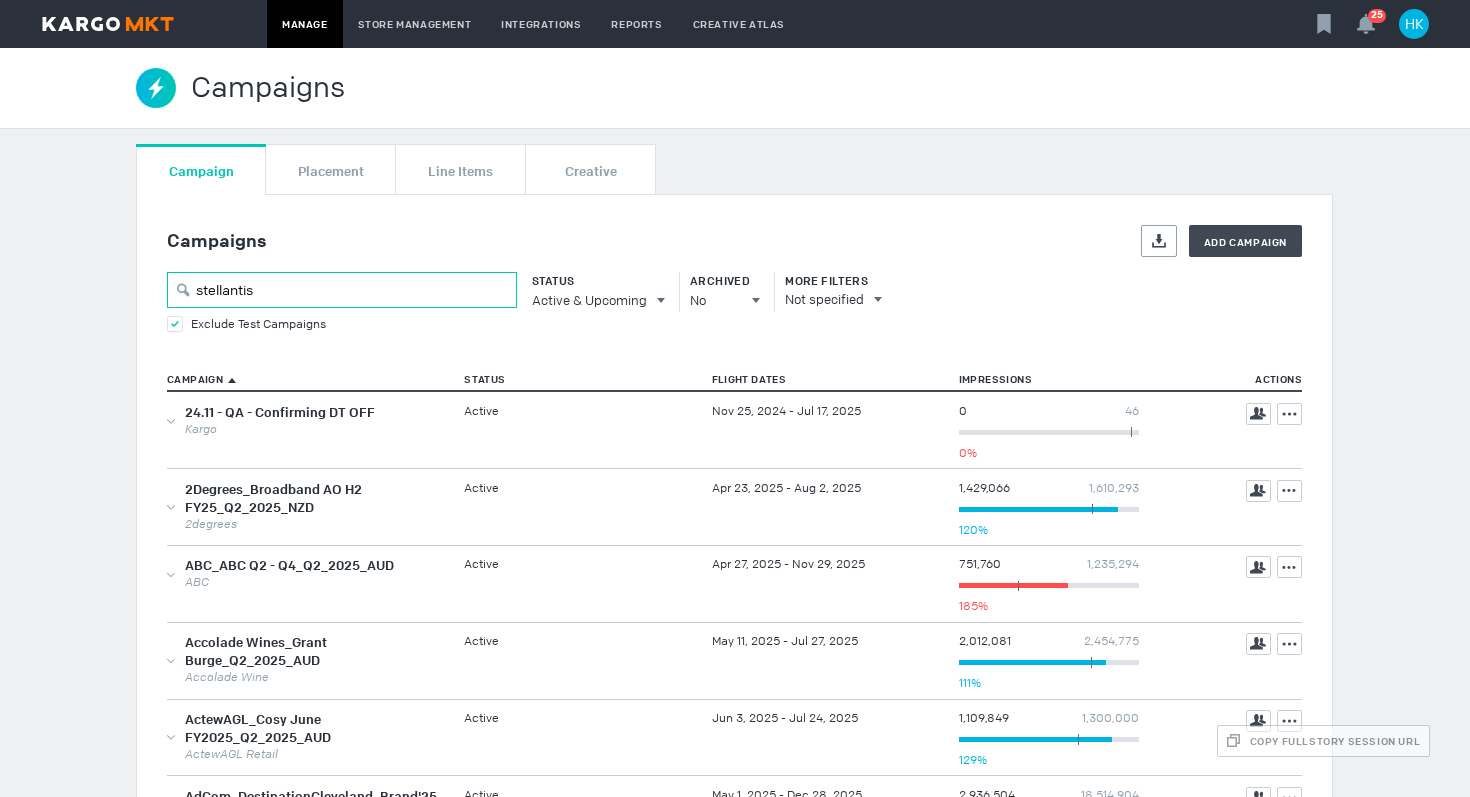 type on "stellantis" 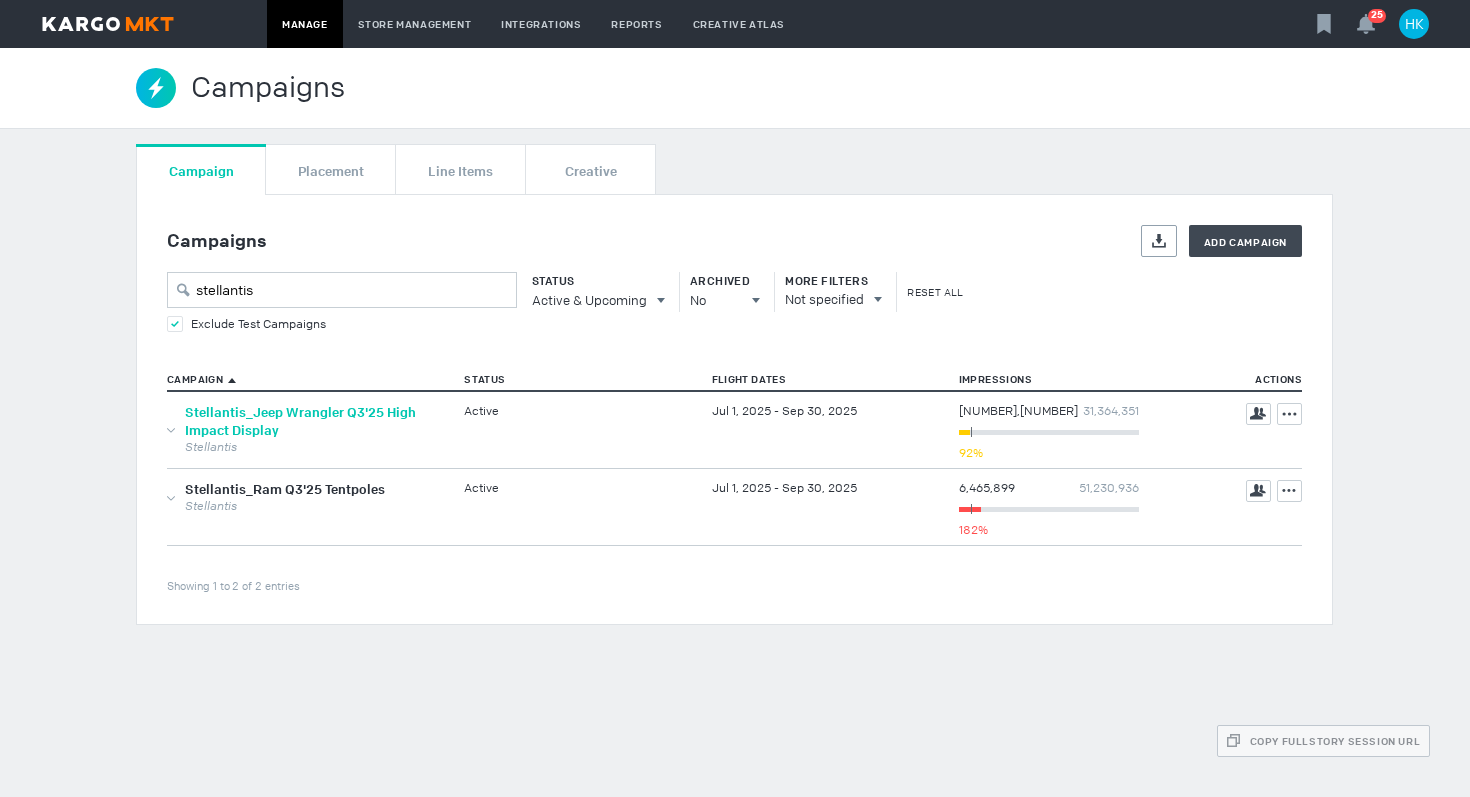 click on "Stellantis_Jeep Wrangler Q3'25 High Impact Display" at bounding box center [300, 421] 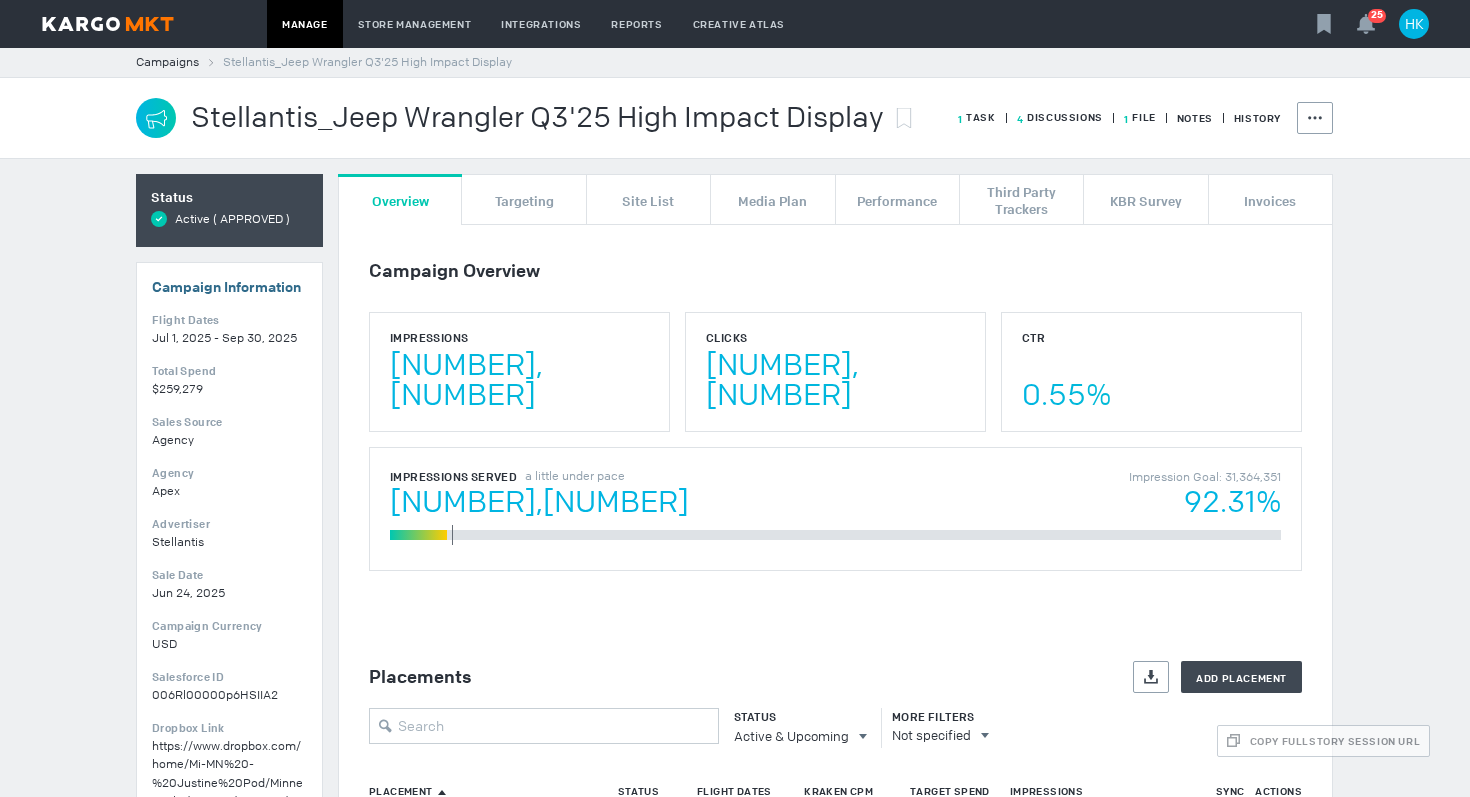 click on "Stellantis_Jeep Wrangler Q3'25 High Impact Display" at bounding box center [537, 118] 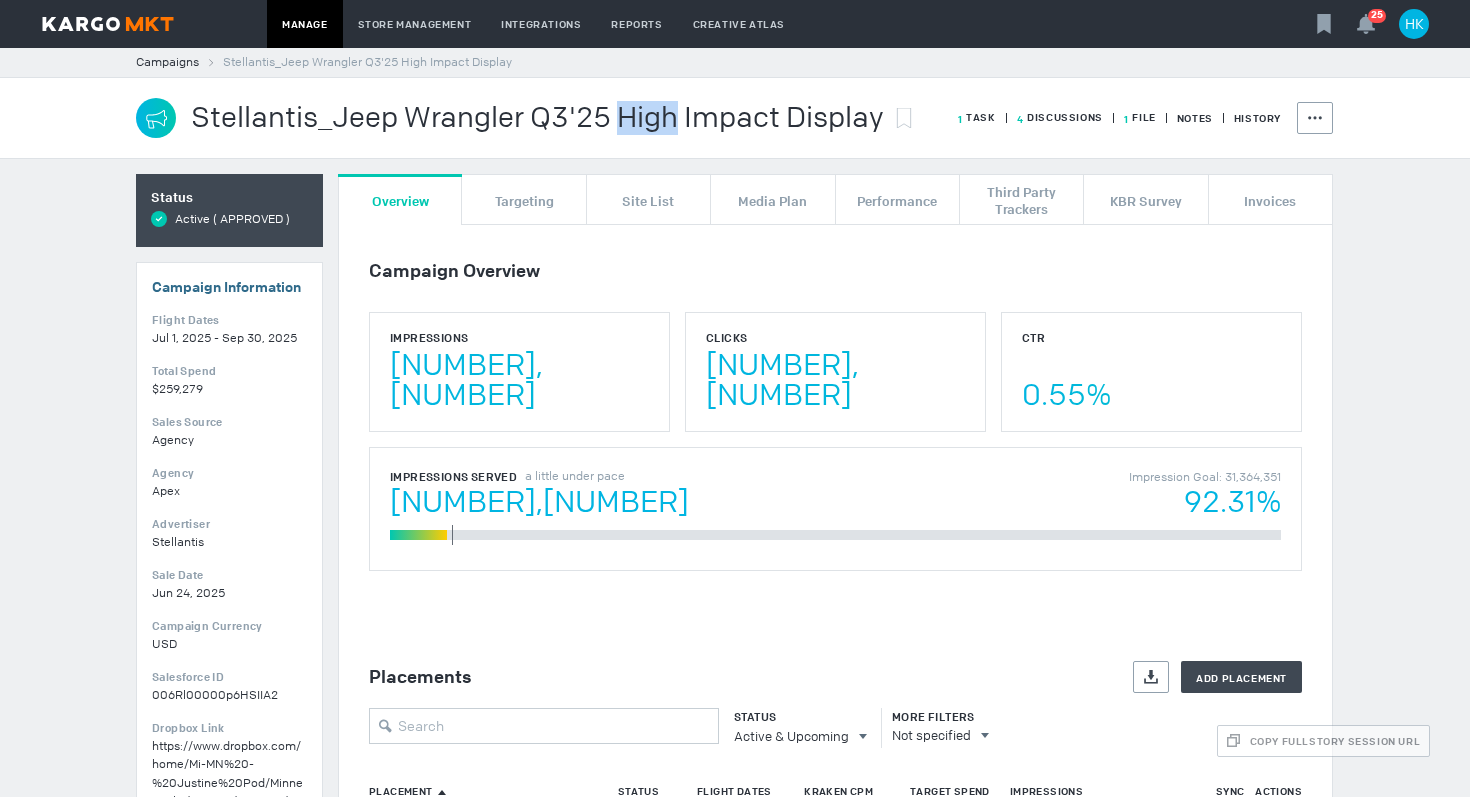 click on "Stellantis_Jeep Wrangler Q3'25 High Impact Display" at bounding box center [537, 118] 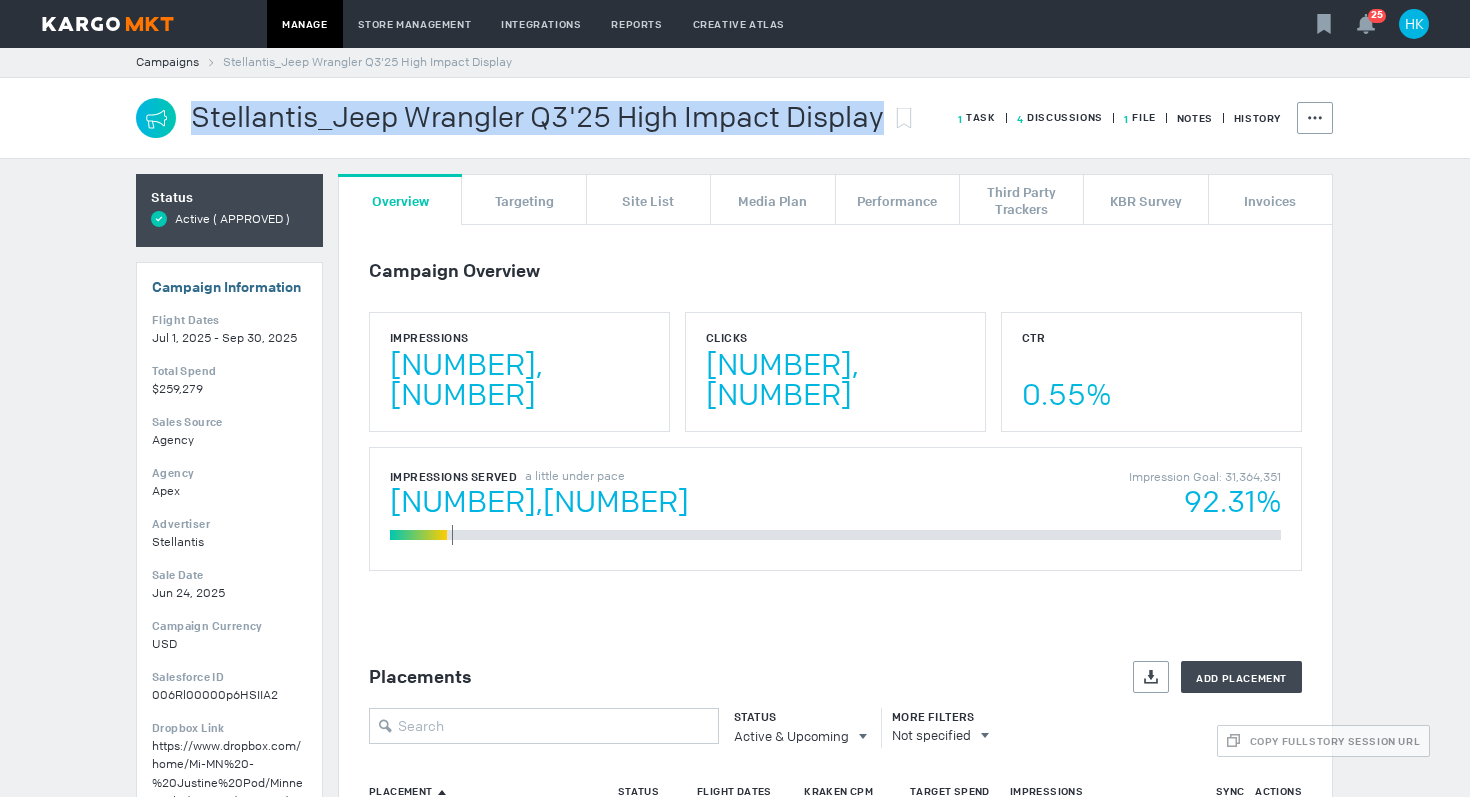 click on "Stellantis_Jeep Wrangler Q3'25 High Impact Display" at bounding box center [537, 118] 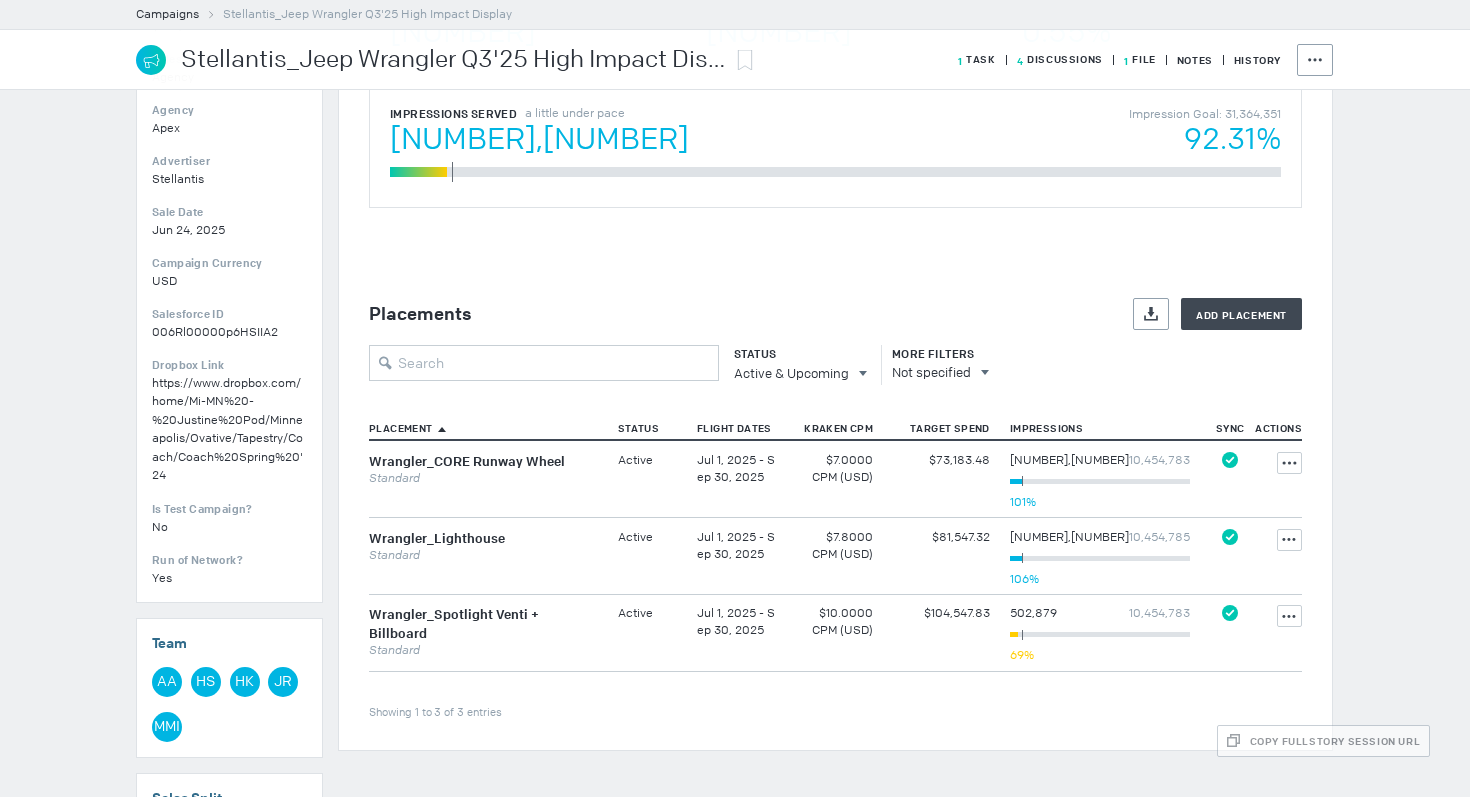 scroll, scrollTop: 0, scrollLeft: 0, axis: both 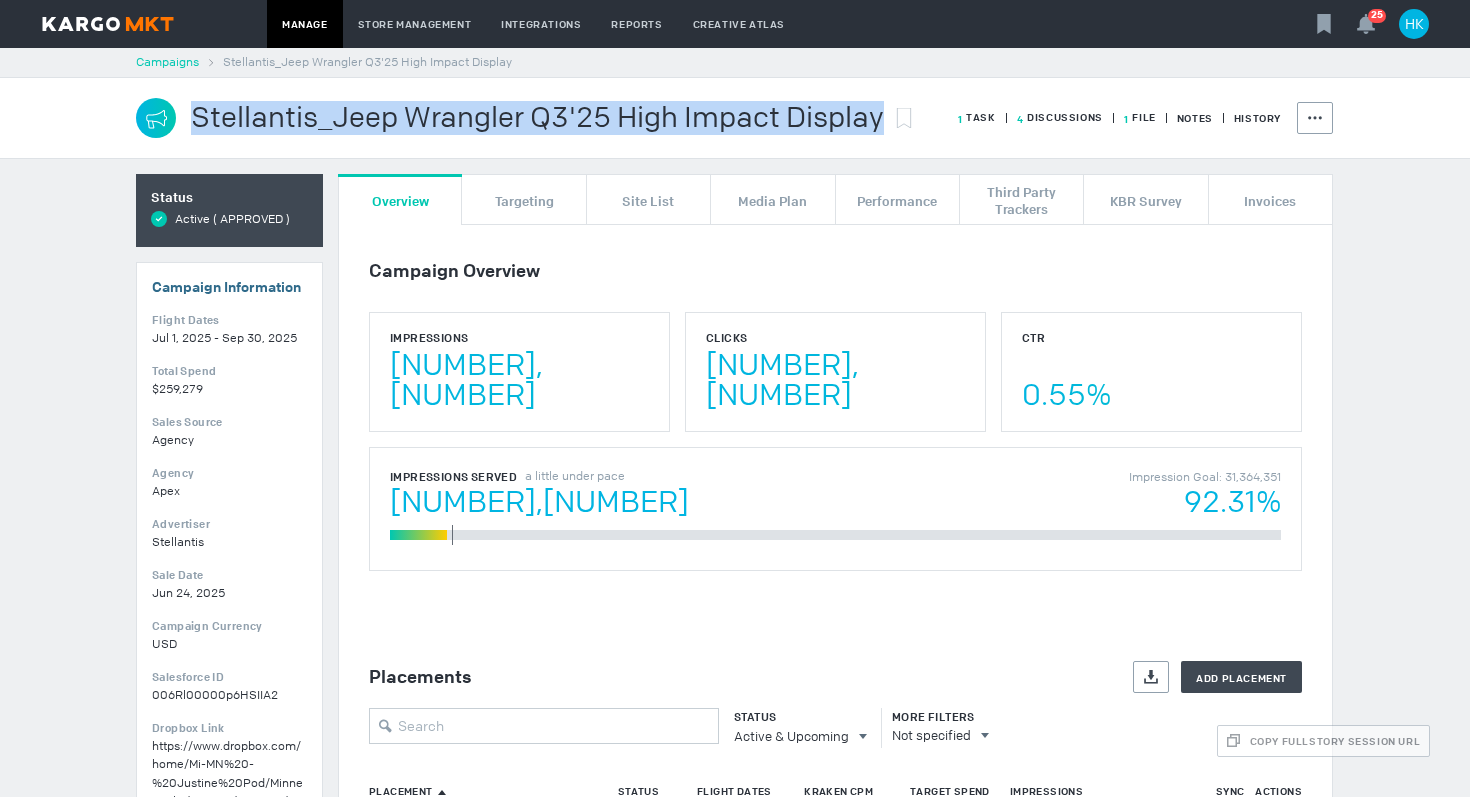 click on "Campaigns" at bounding box center (167, 62) 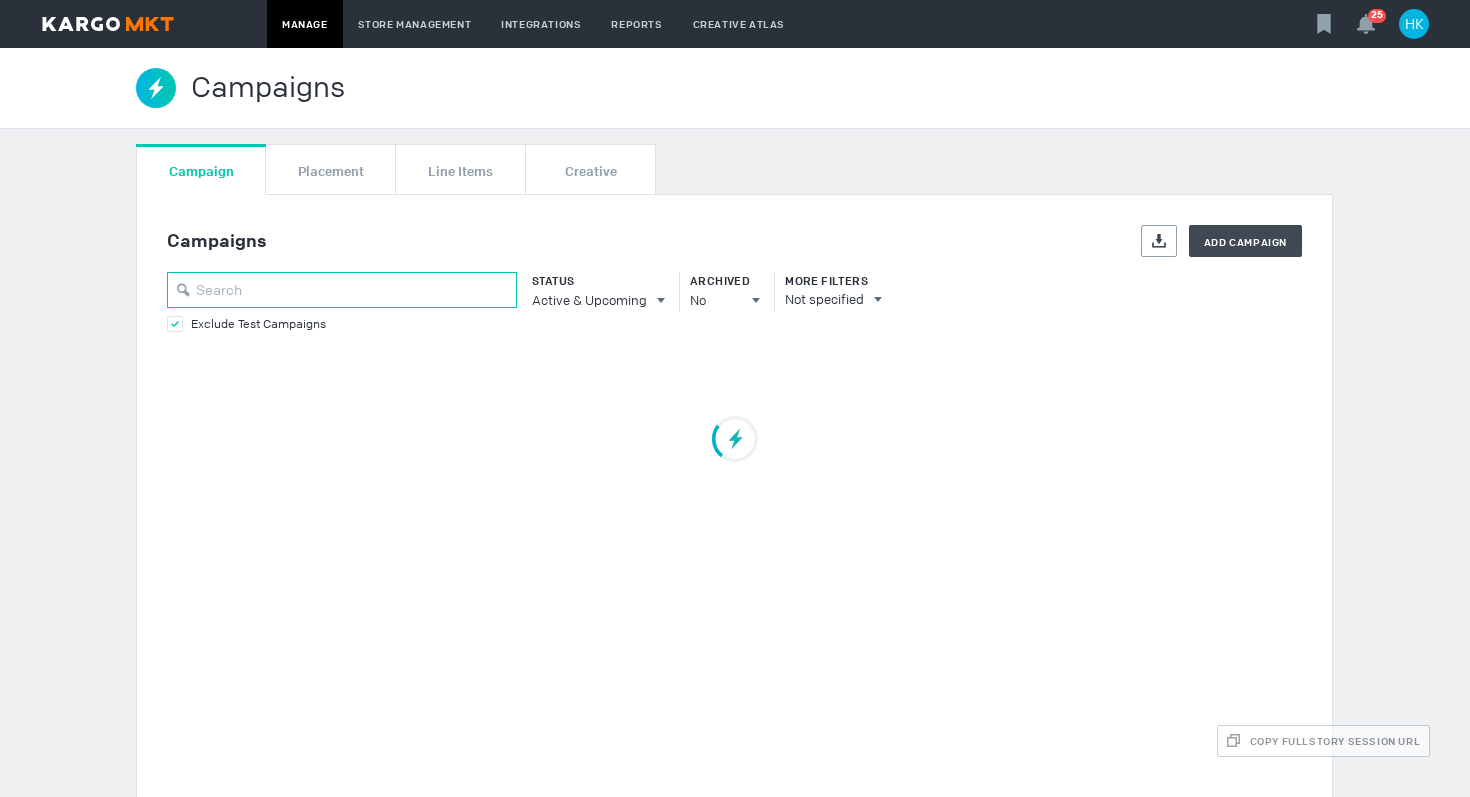 click at bounding box center (342, 290) 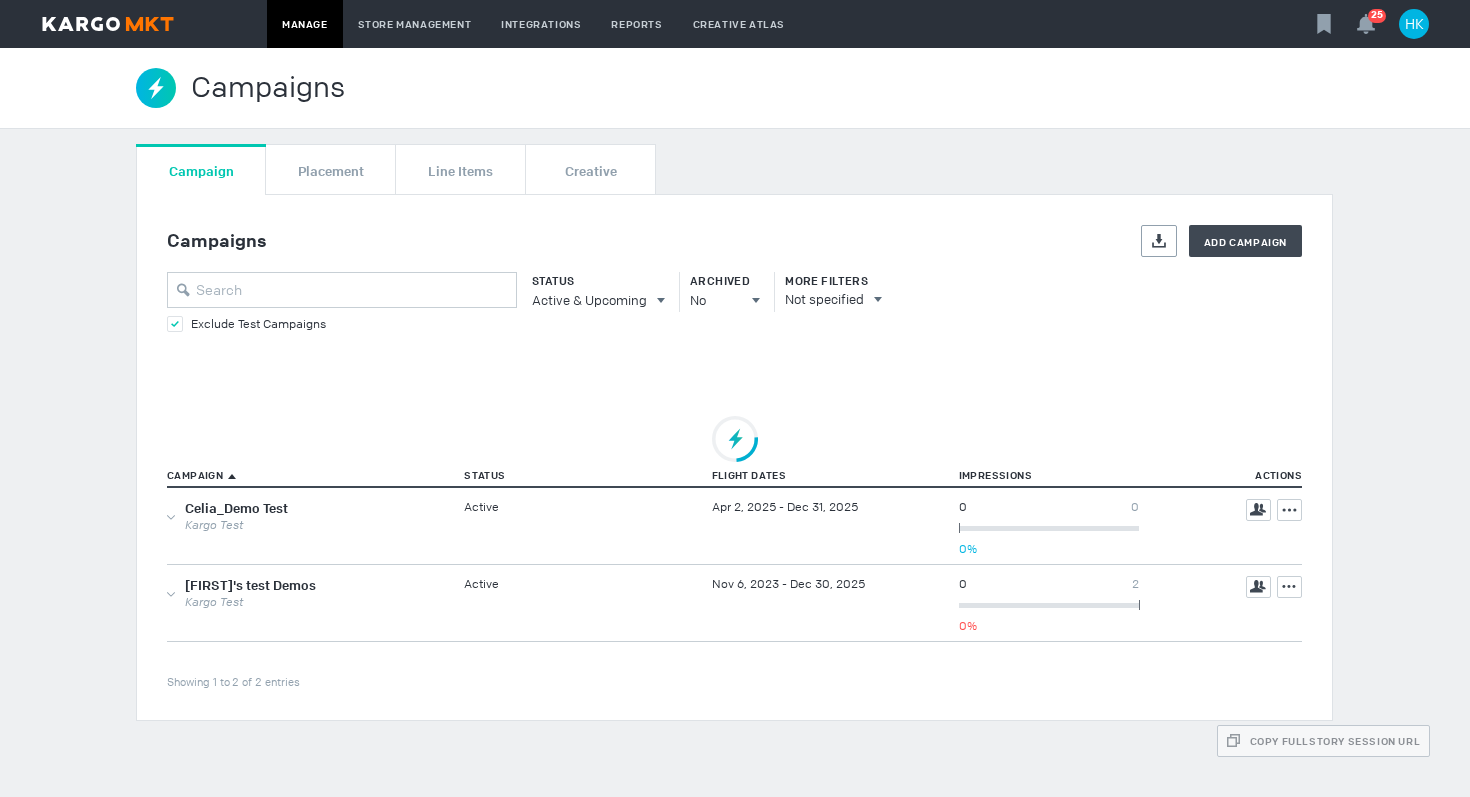 click on "Exclude Test Campaigns" at bounding box center [258, 324] 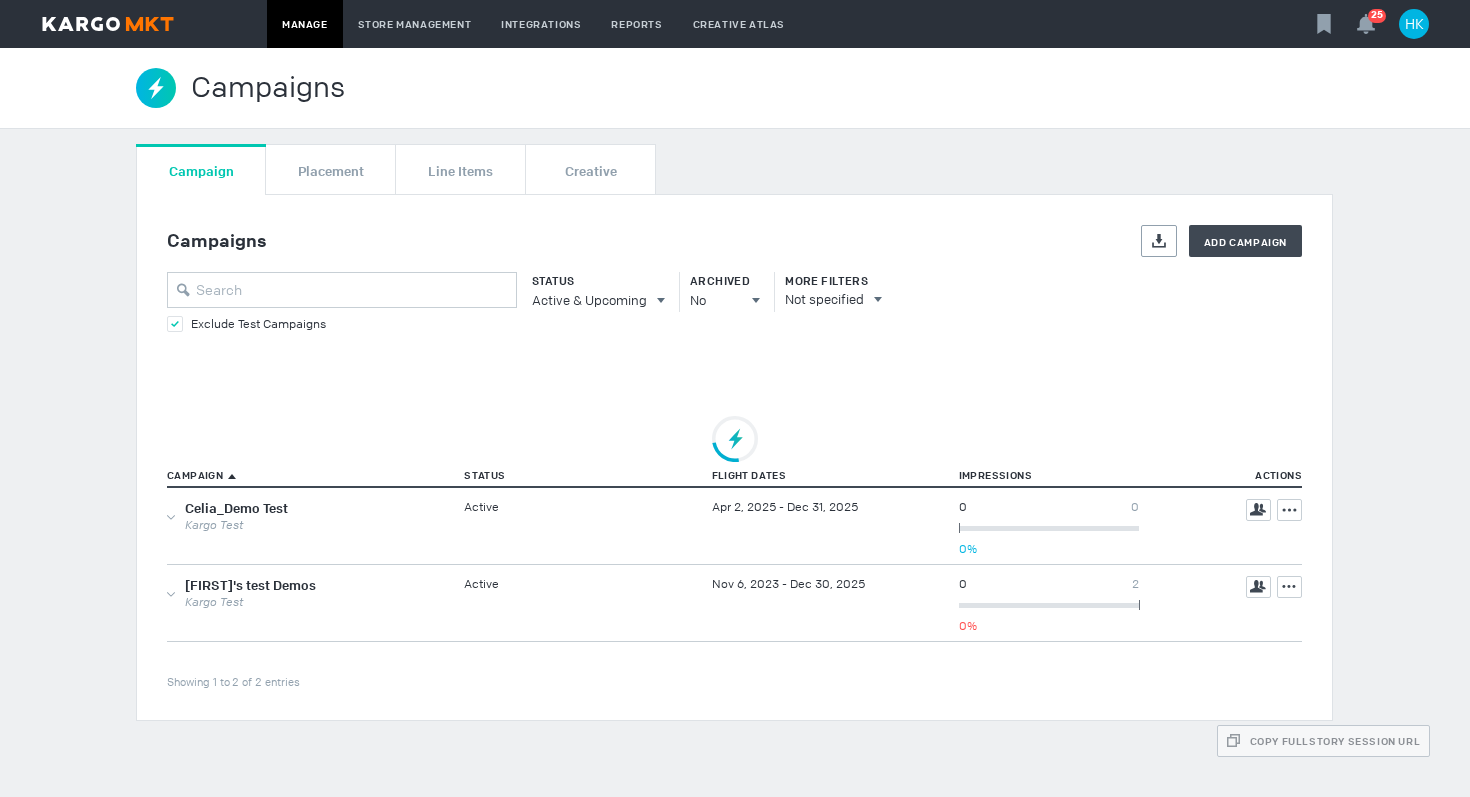 click at bounding box center (0, 0) 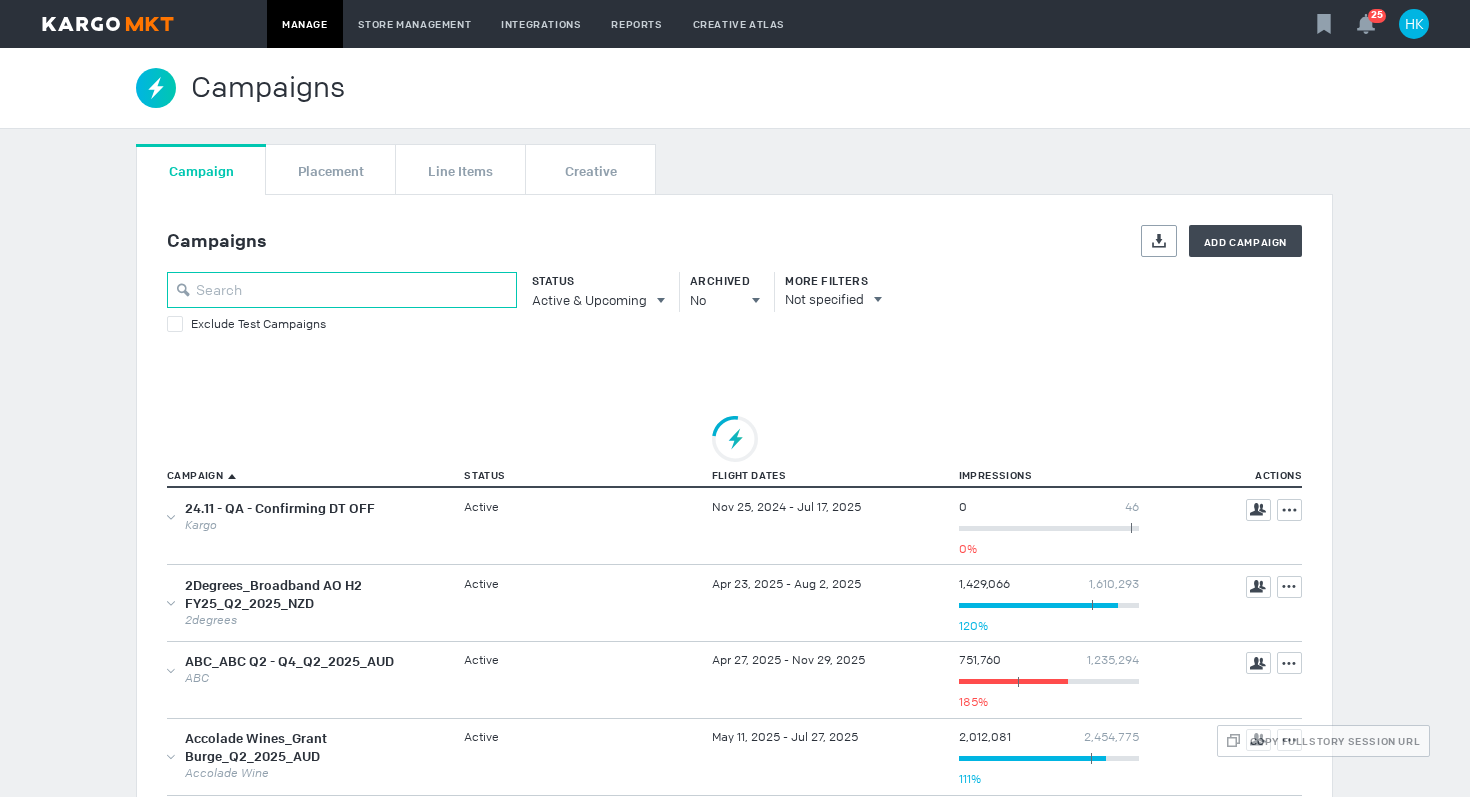 click at bounding box center [342, 290] 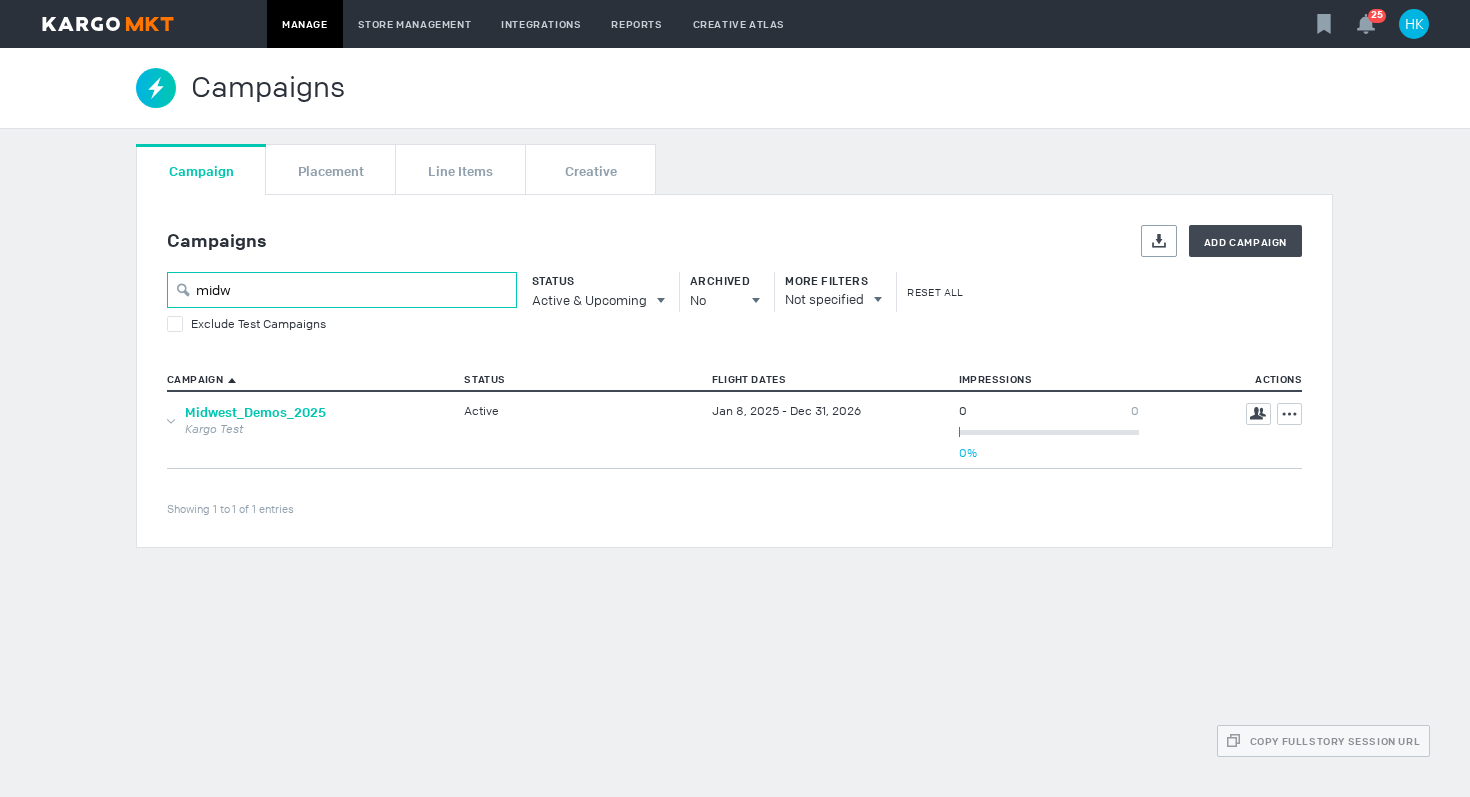 type on "midw" 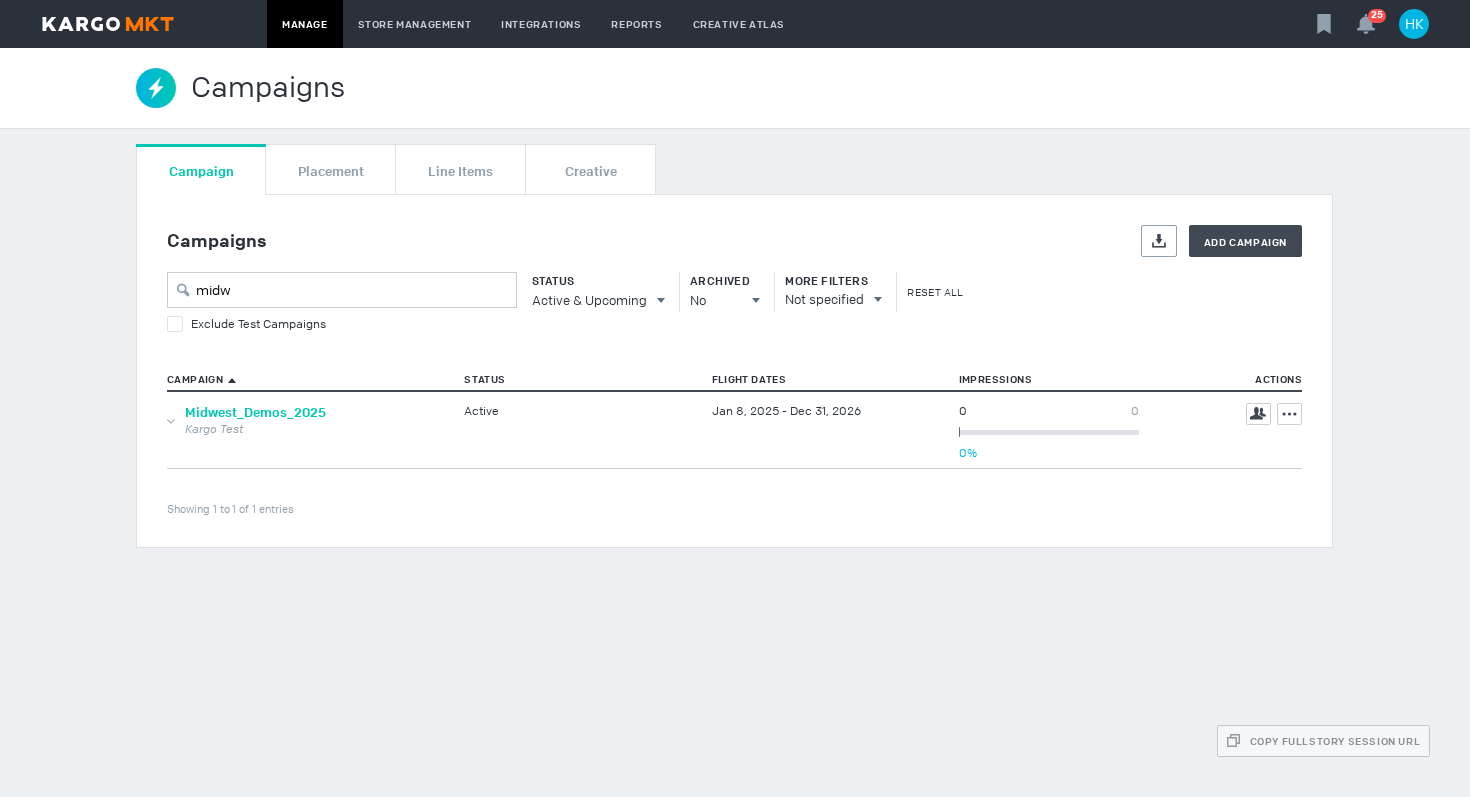 click on "Midwest_Demos_2025" at bounding box center (255, 412) 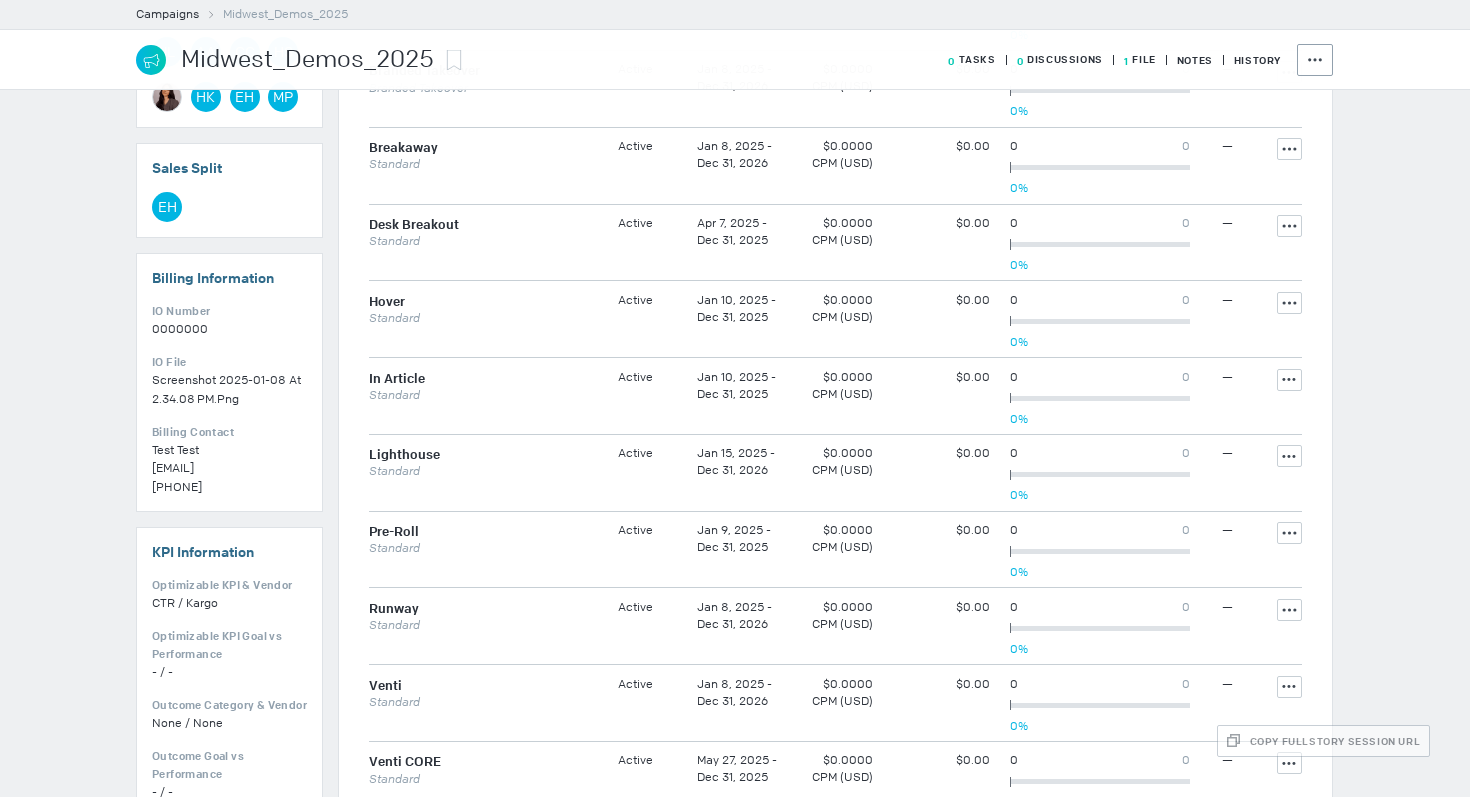 scroll, scrollTop: 1003, scrollLeft: 0, axis: vertical 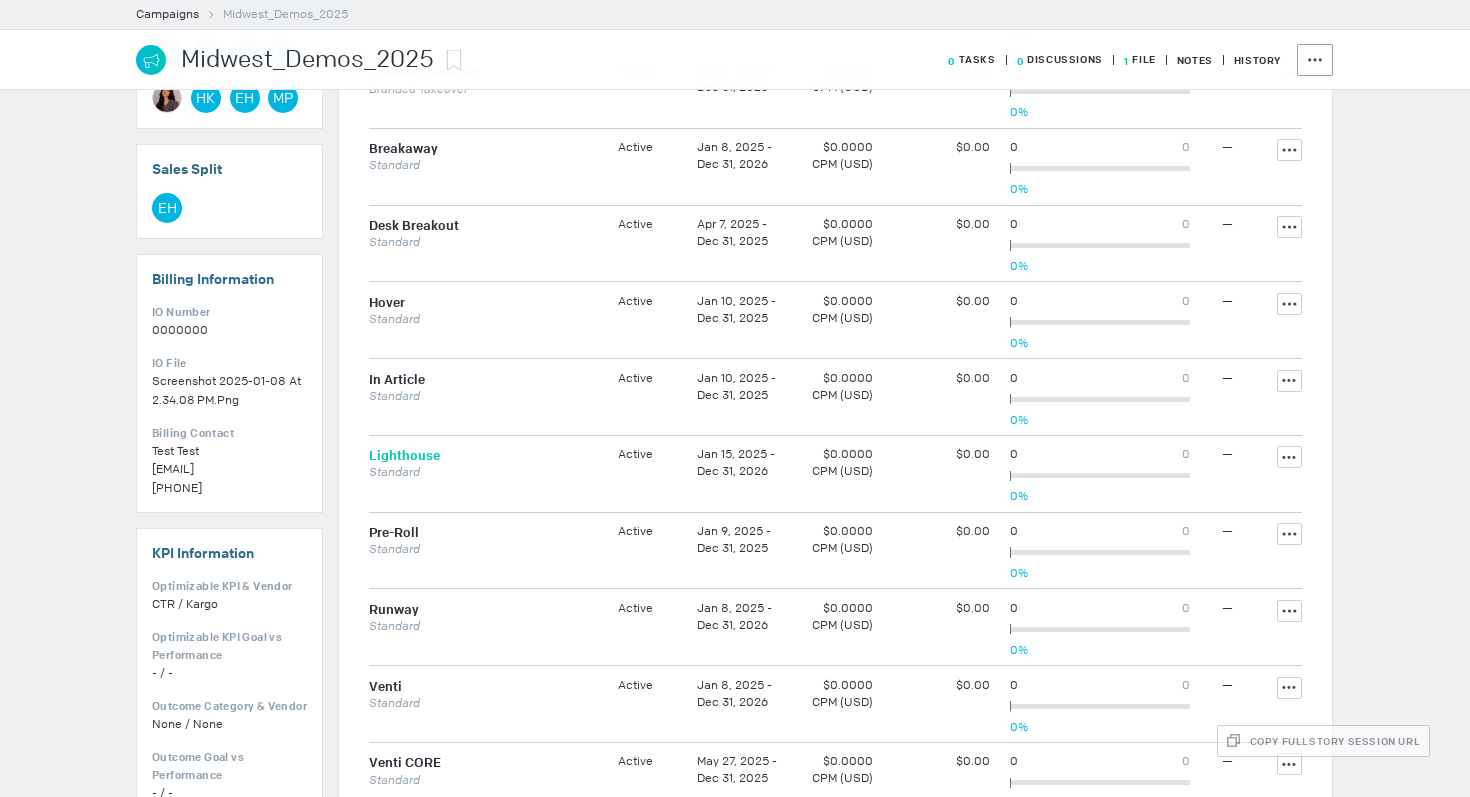 click on "Lighthouse" at bounding box center (404, 455) 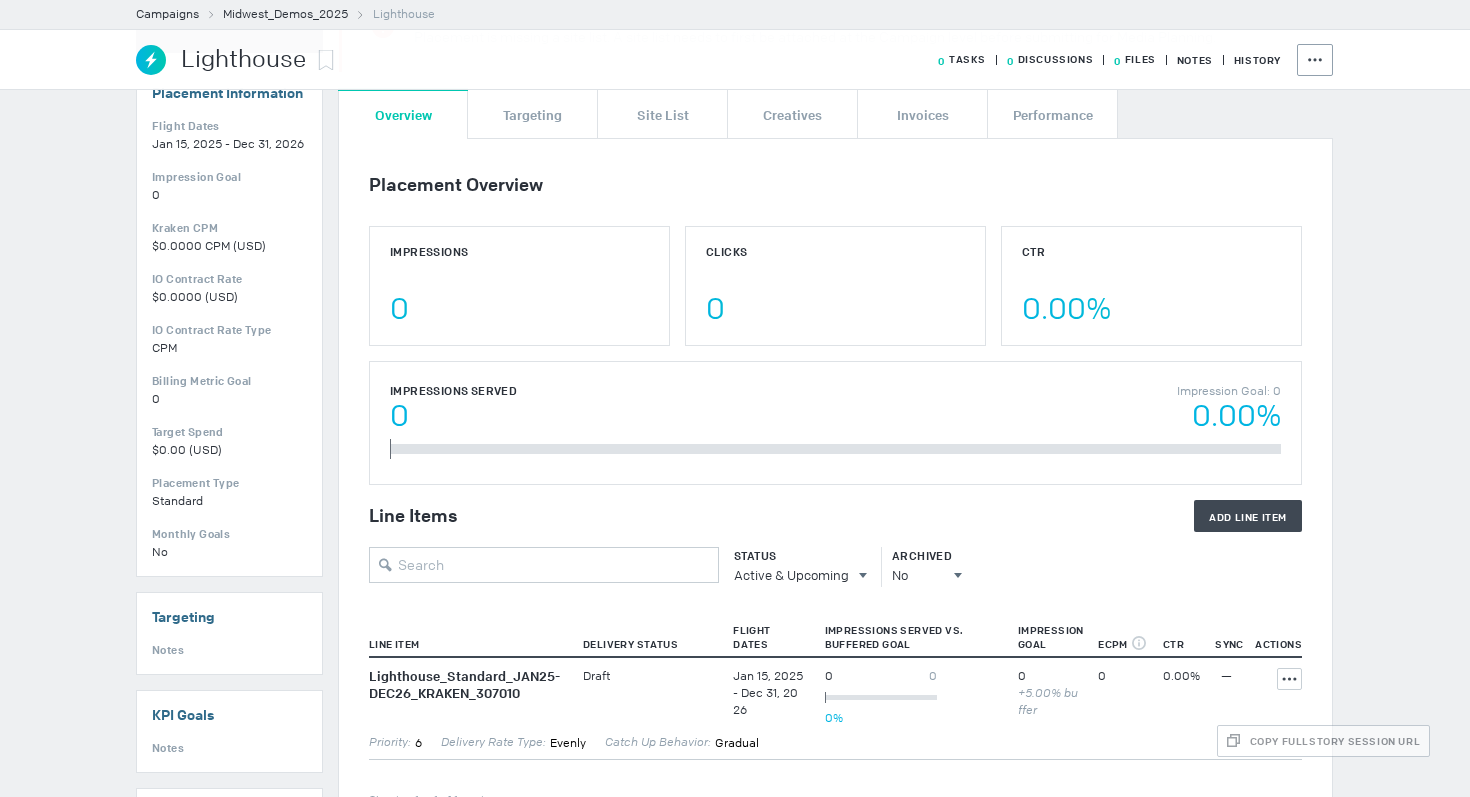 scroll, scrollTop: 198, scrollLeft: 0, axis: vertical 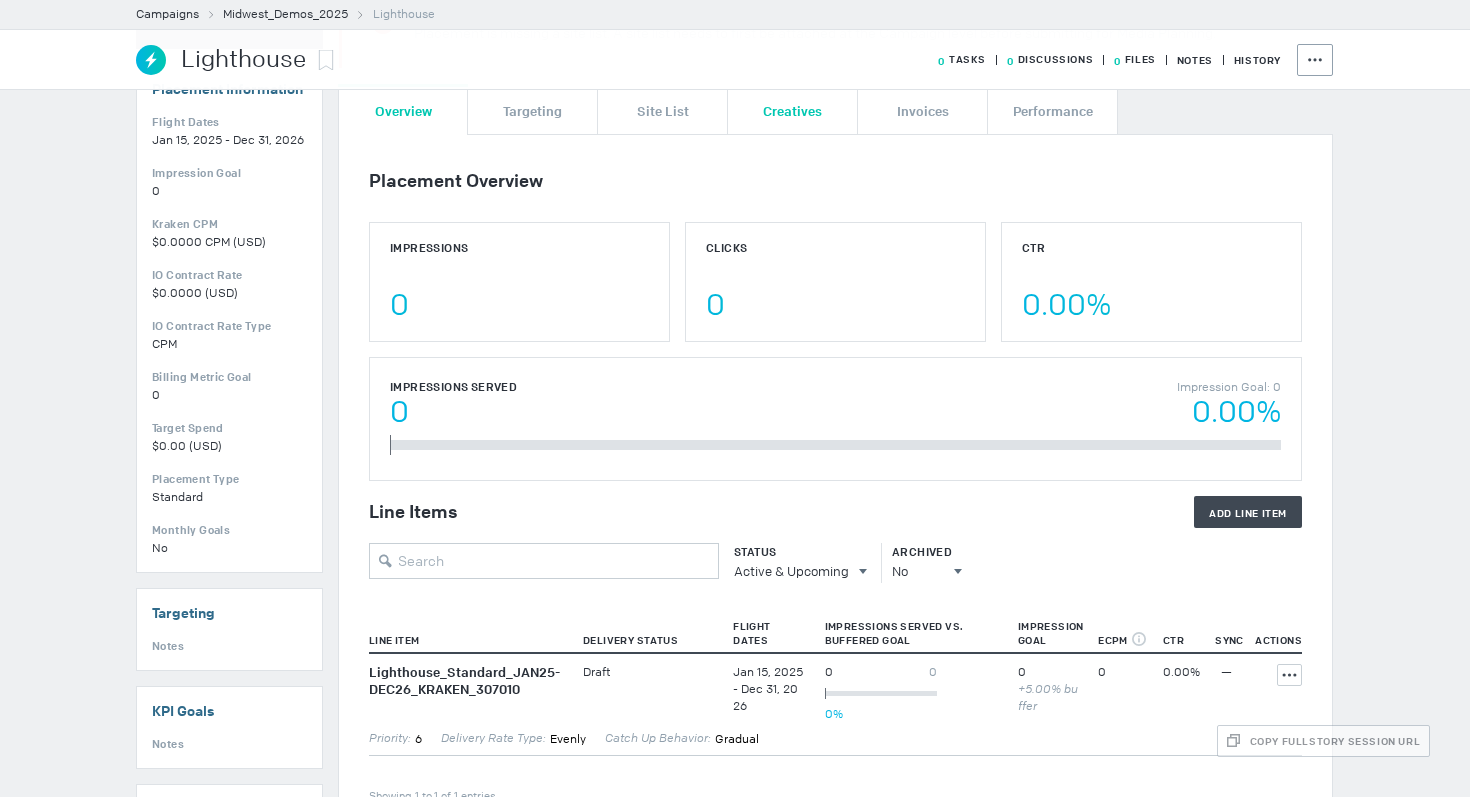 click on "Creatives" at bounding box center (792, 110) 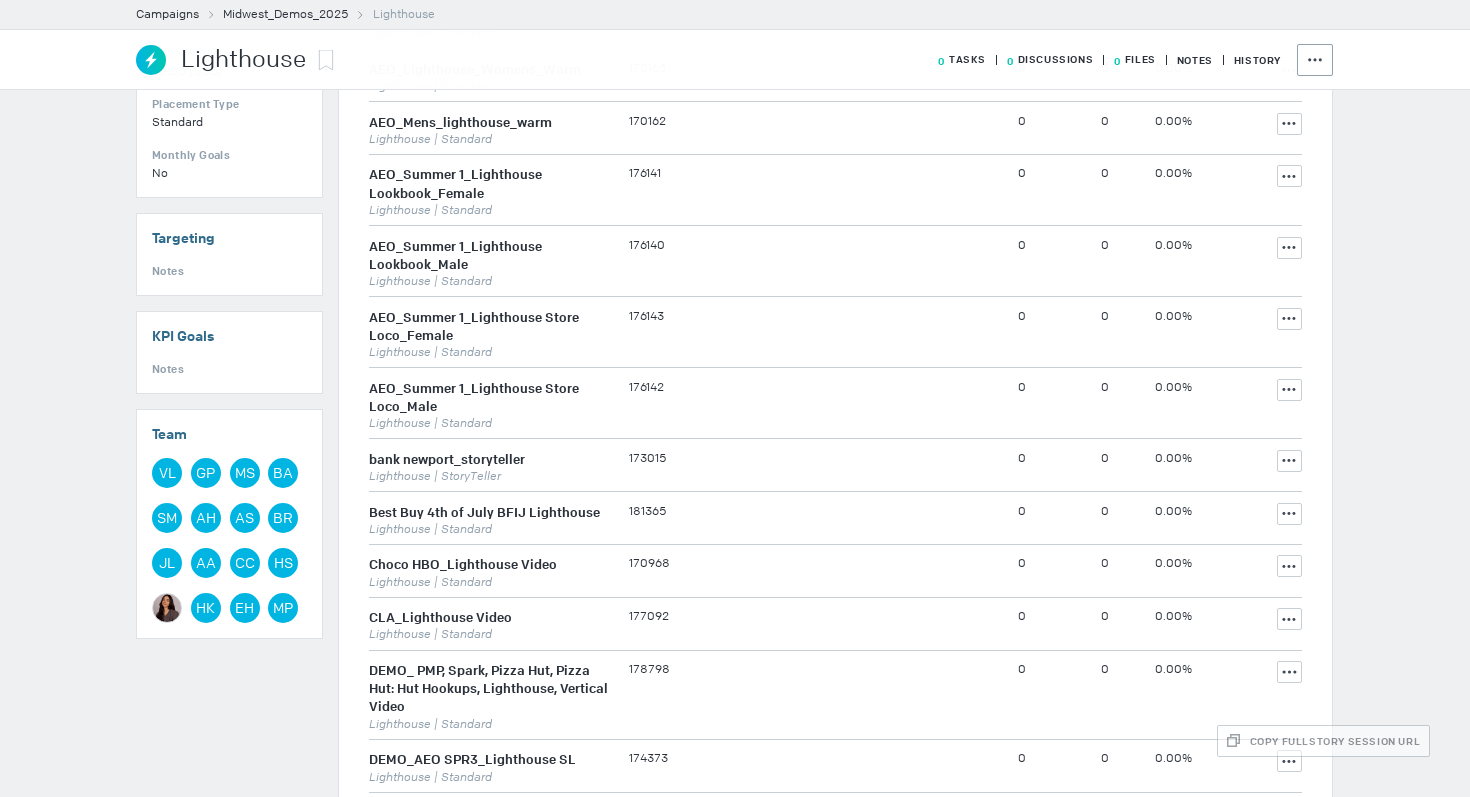 scroll, scrollTop: 0, scrollLeft: 0, axis: both 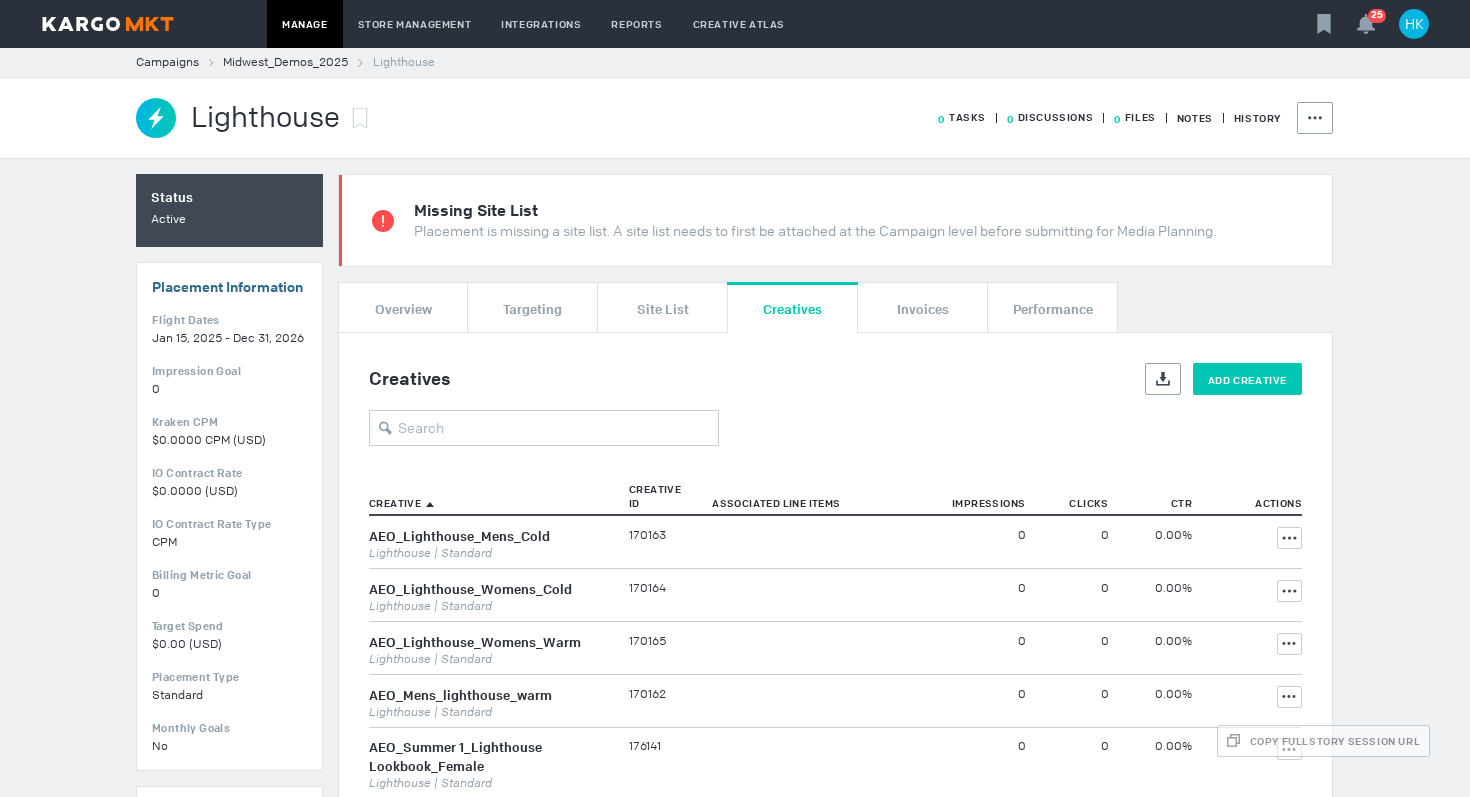 click on "Add Creative" at bounding box center [1247, 379] 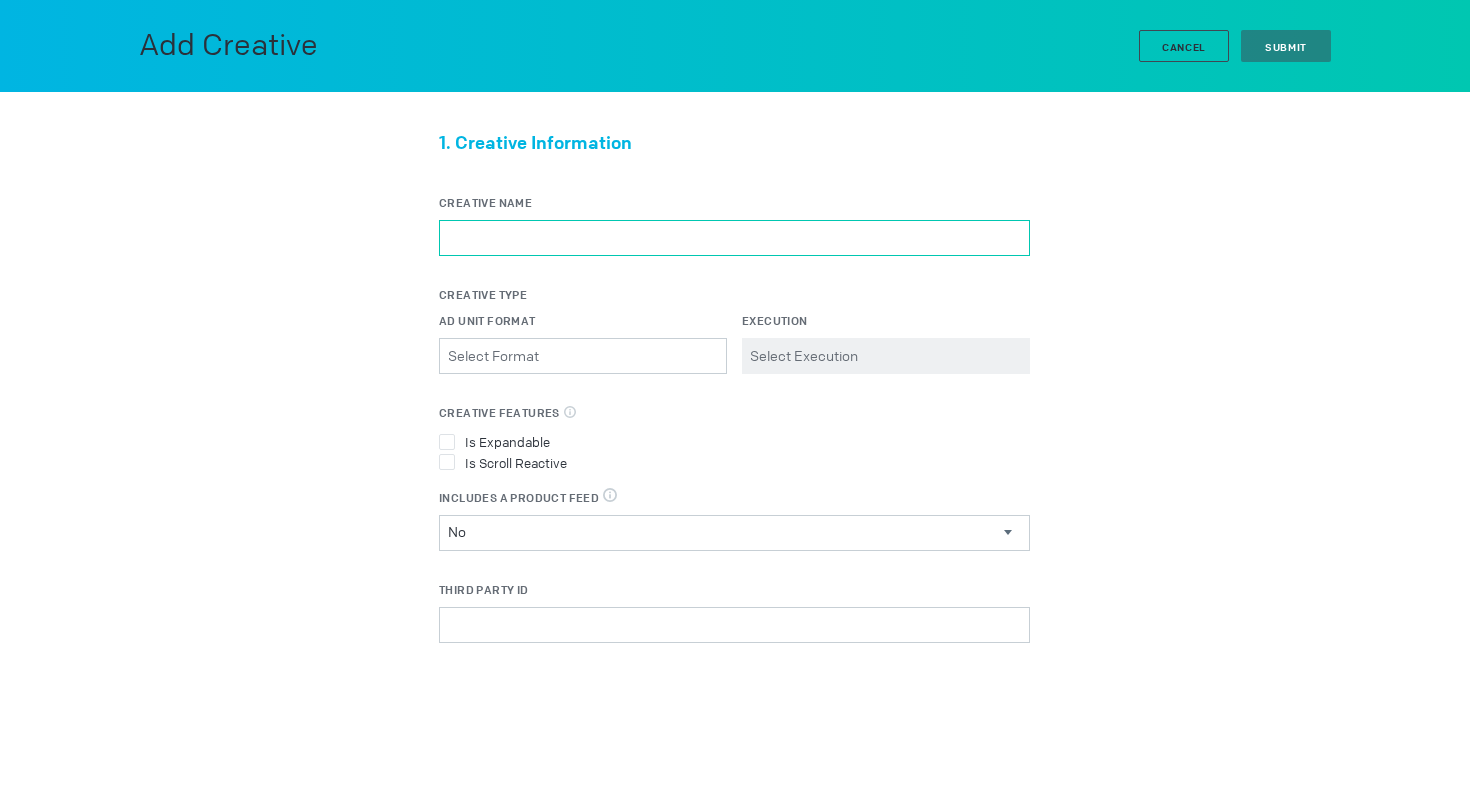 click on "Creative Name" at bounding box center [734, 238] 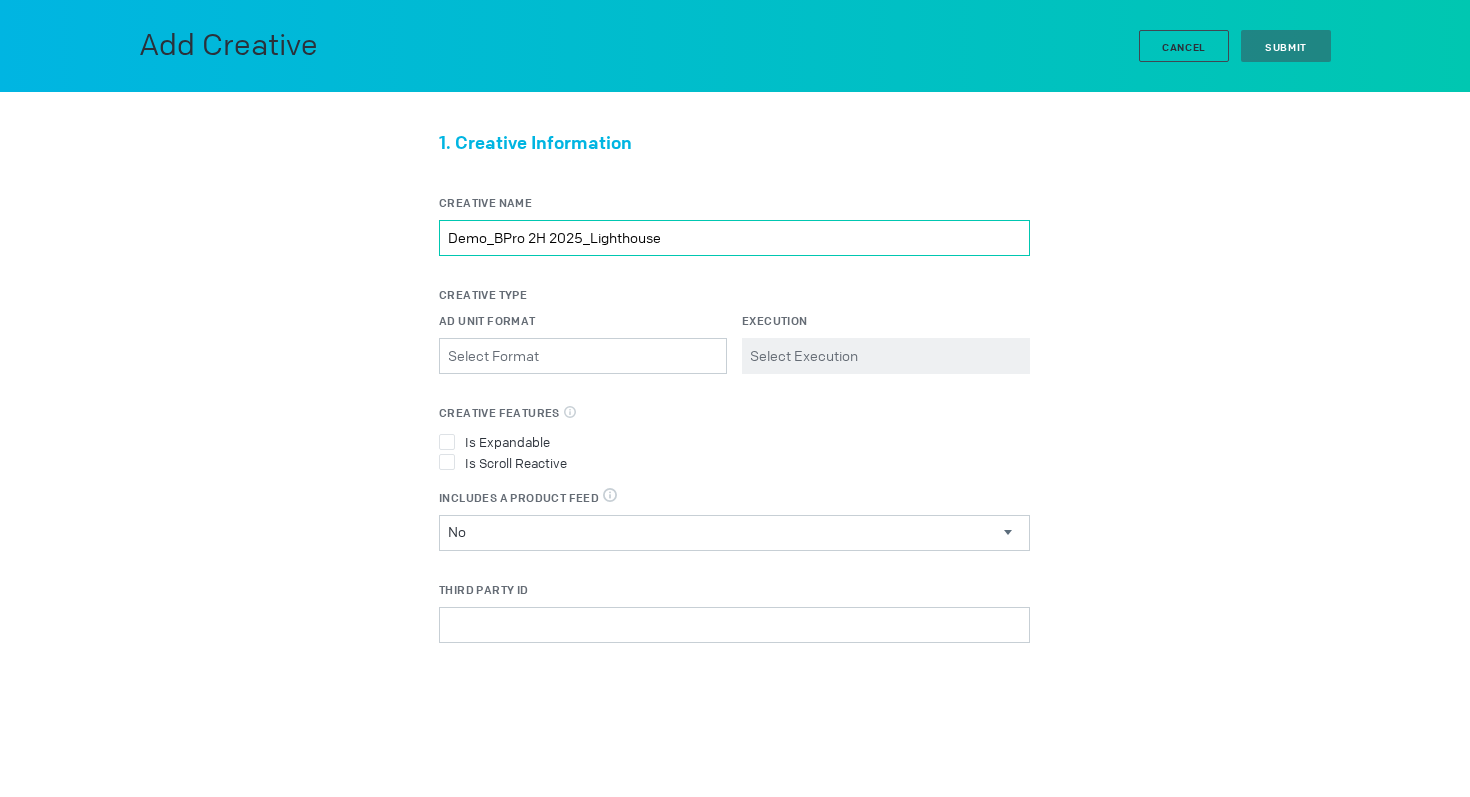 type on "Demo_BPro 2H 2025_Lighthouse" 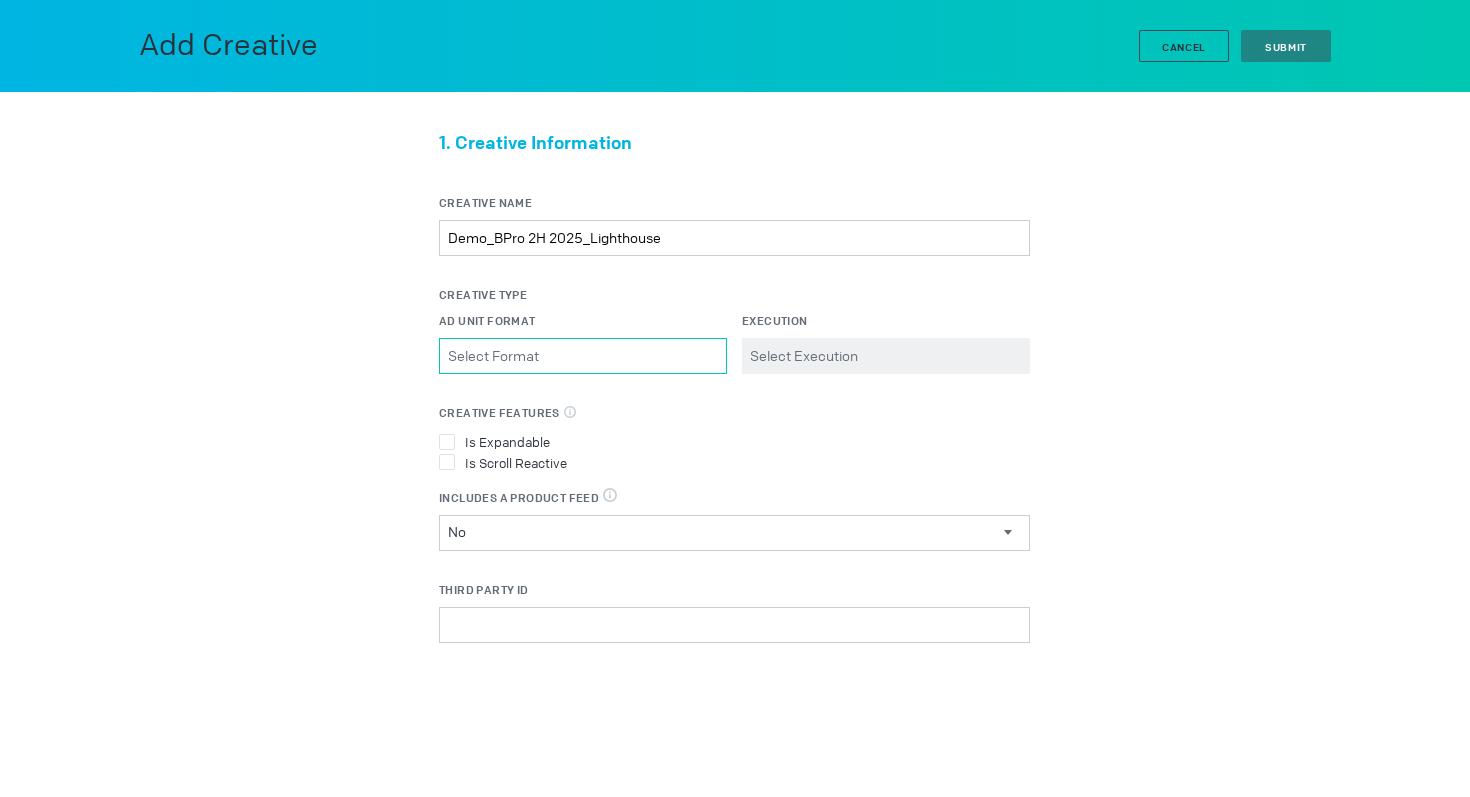 click on "Ad Unit Format Please select a valid item" at bounding box center (583, 356) 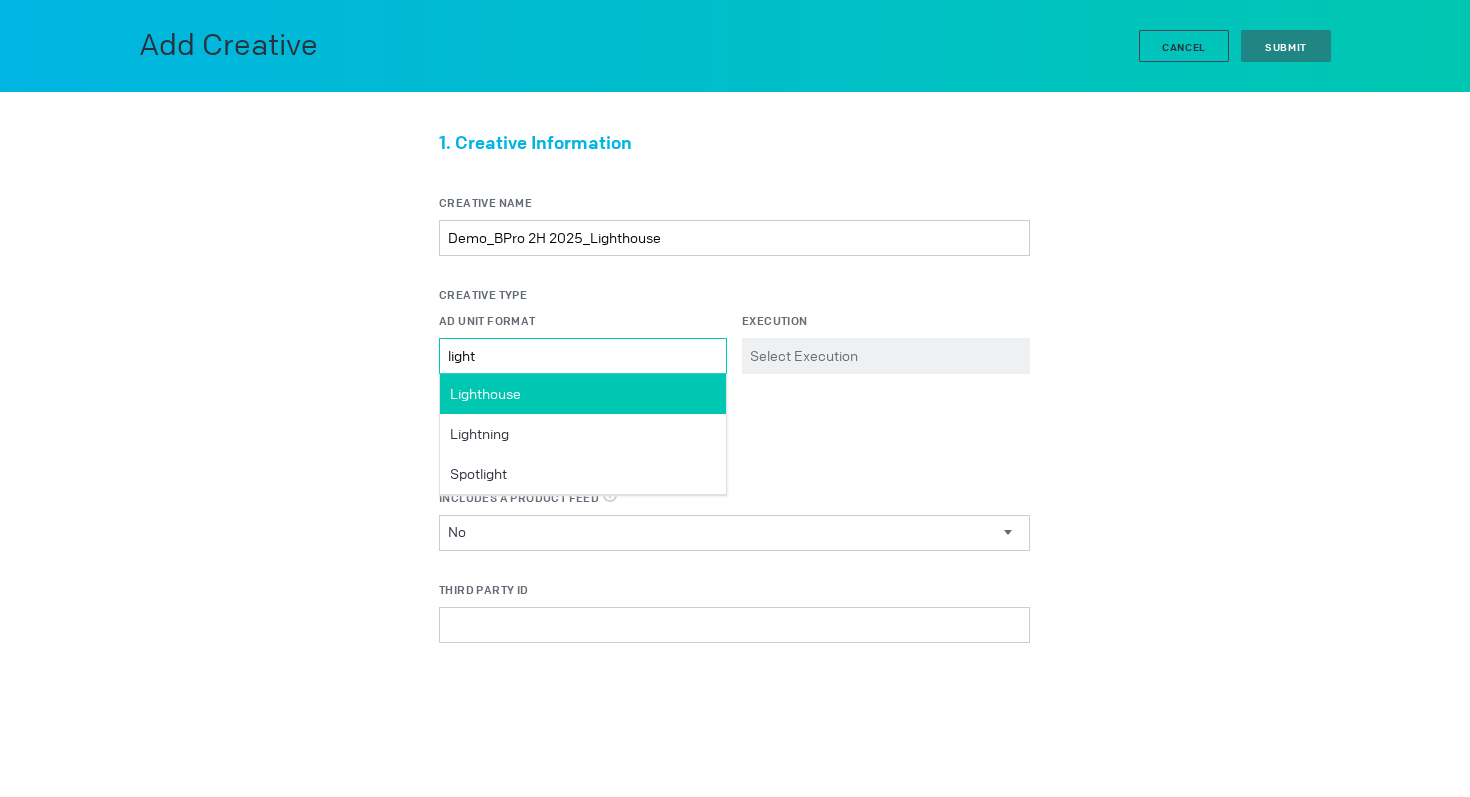 type on "light" 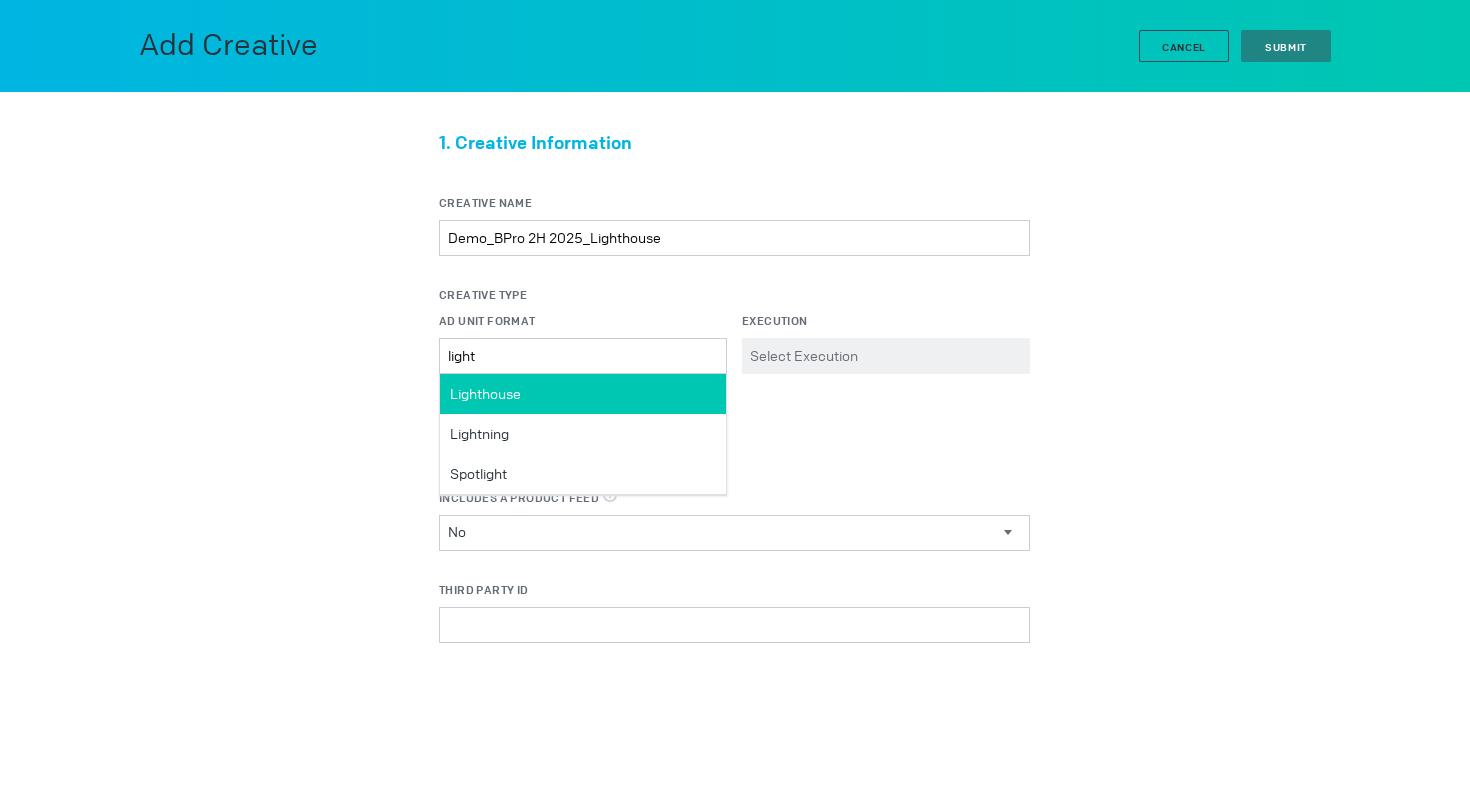 click on "Lighthouse" at bounding box center (583, 394) 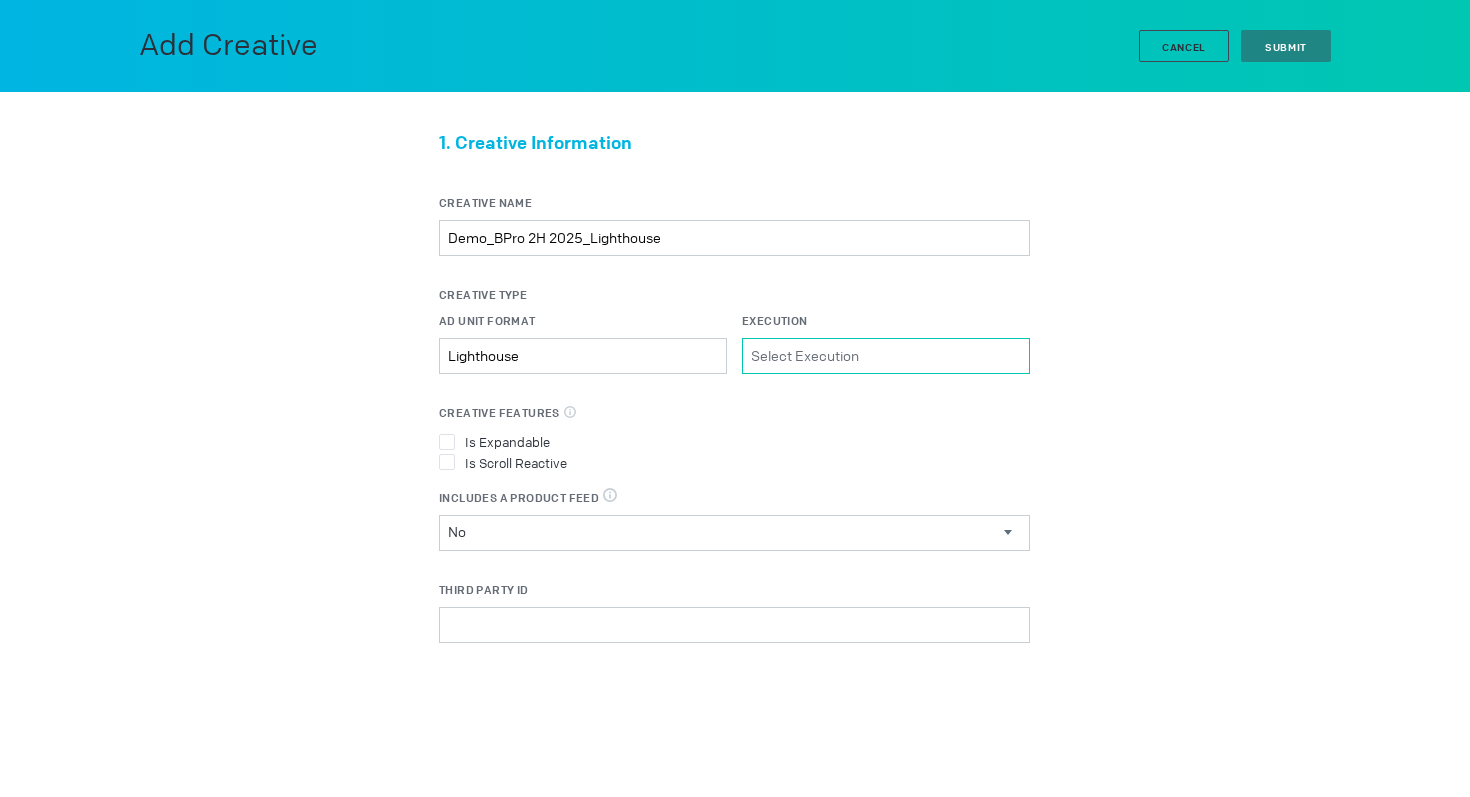 click on "Execution Please select a valid item" at bounding box center [886, 356] 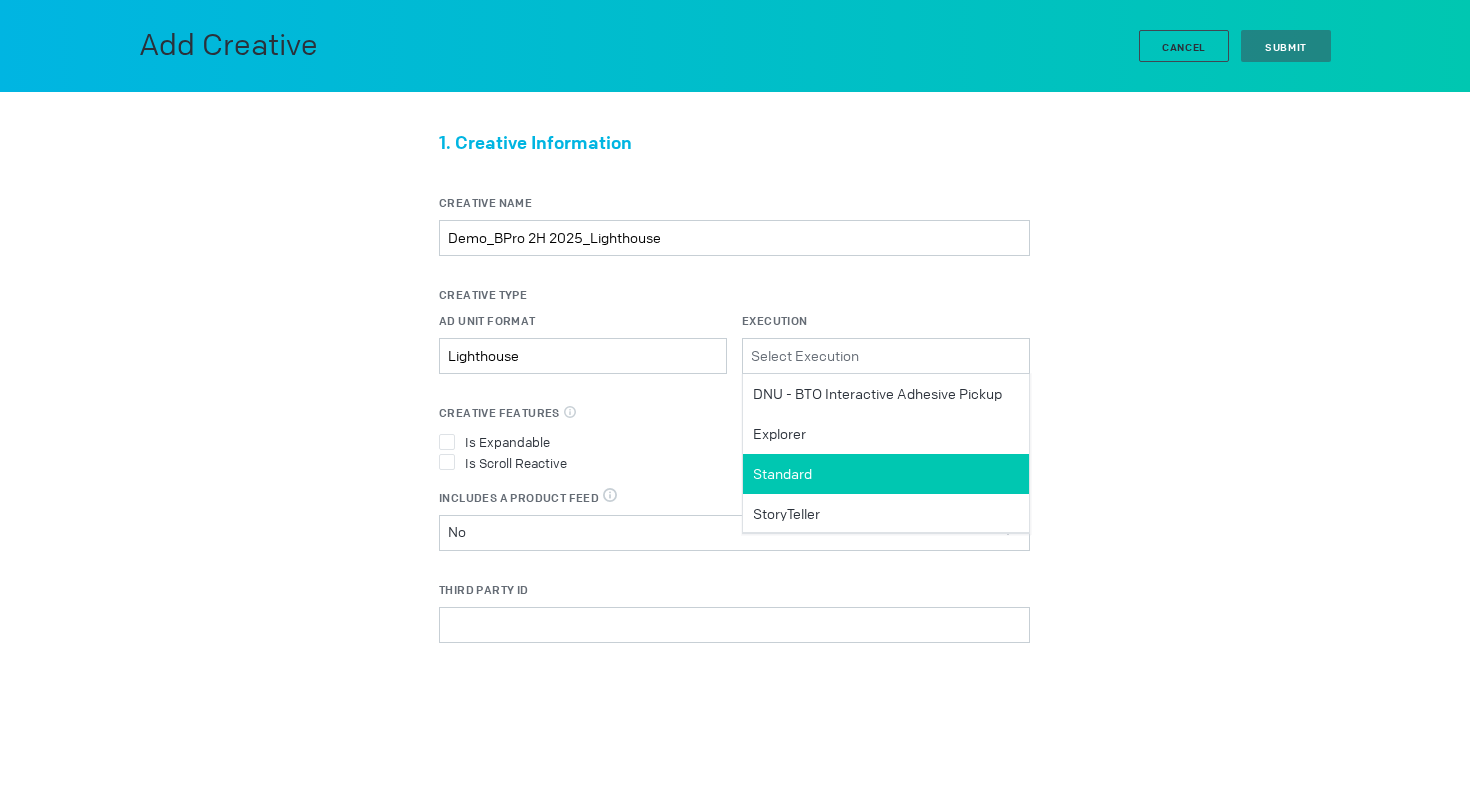 click on "Standard" at bounding box center (886, 474) 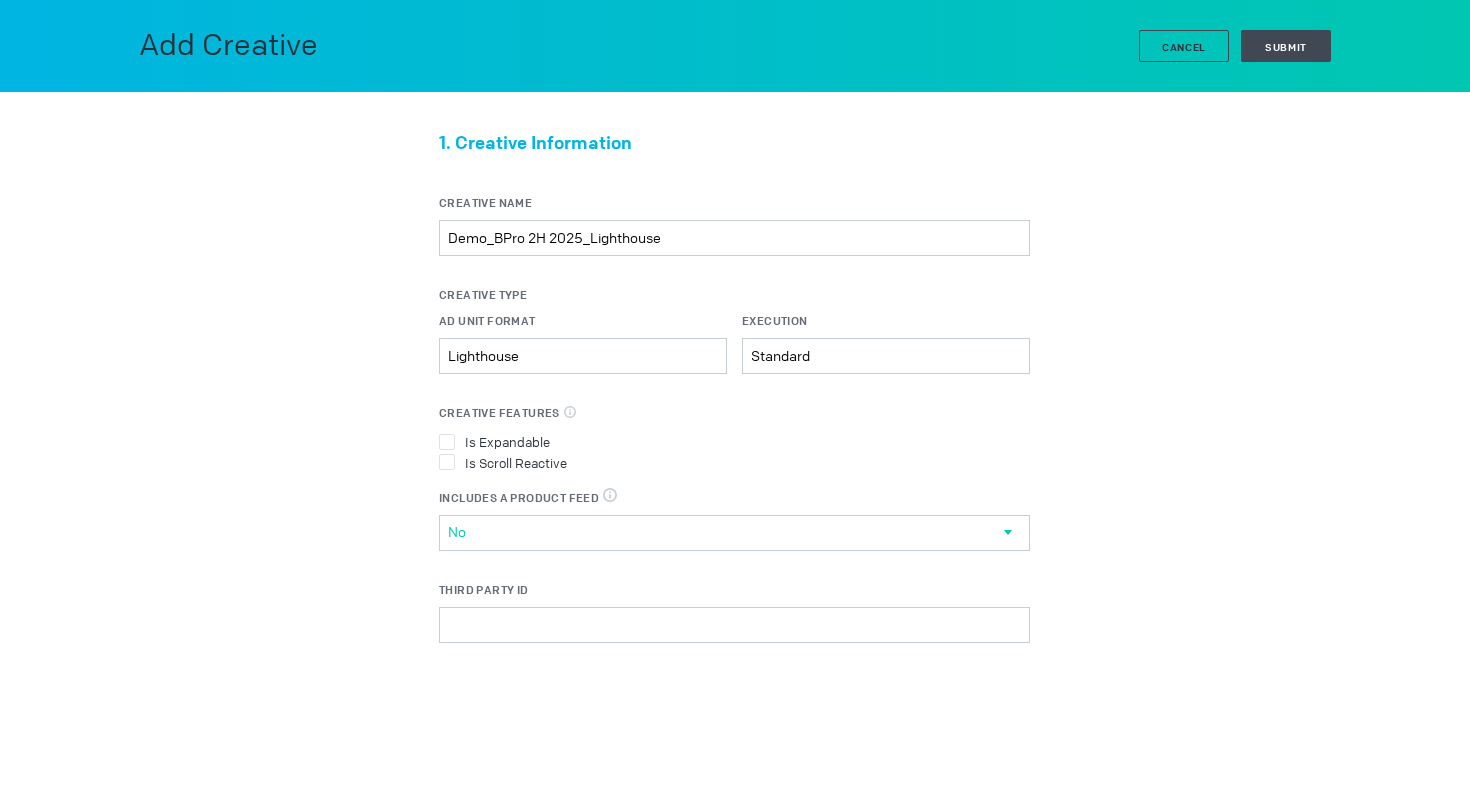 click on "No" at bounding box center (726, 532) 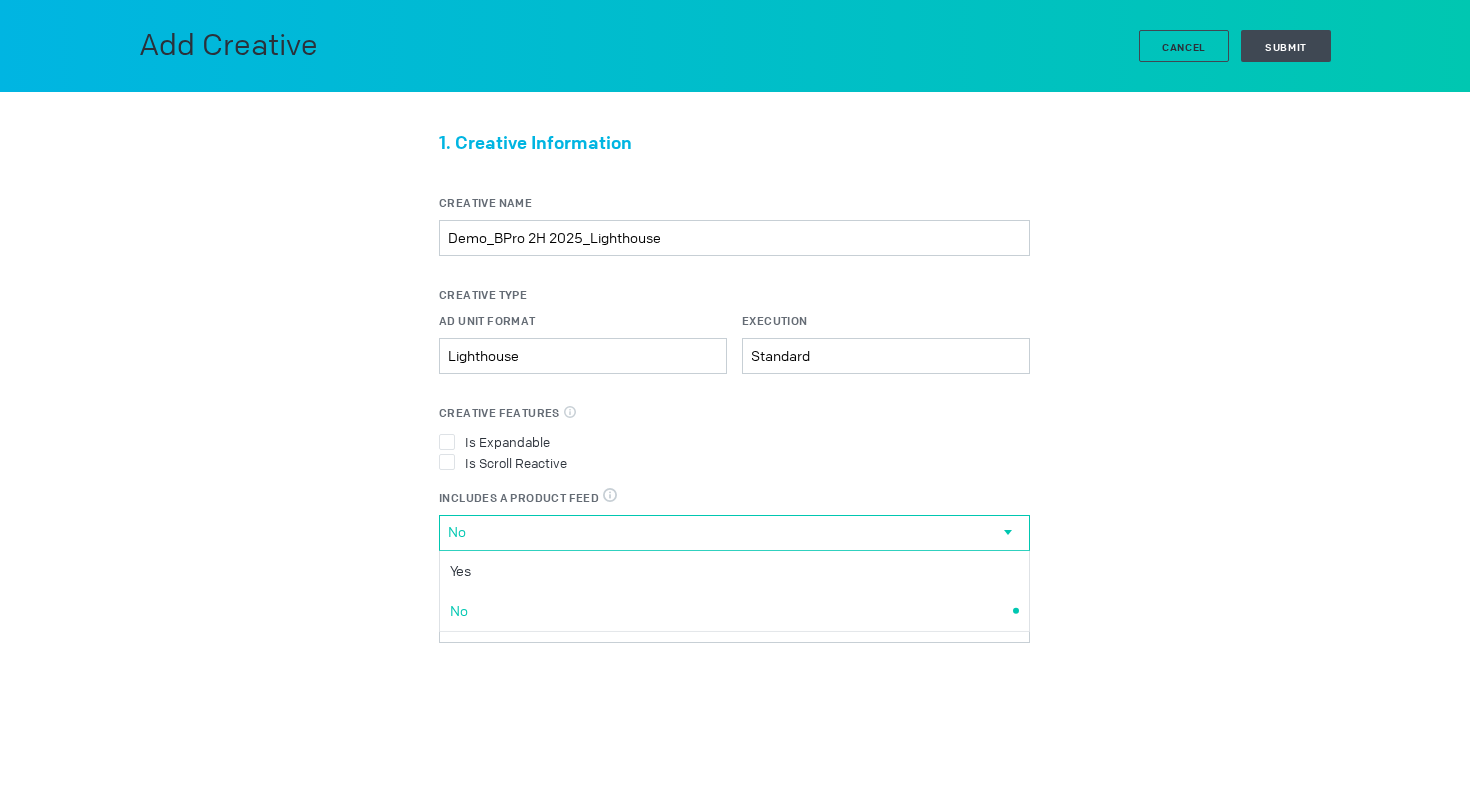 click on "Is Expandable" at bounding box center [734, 441] 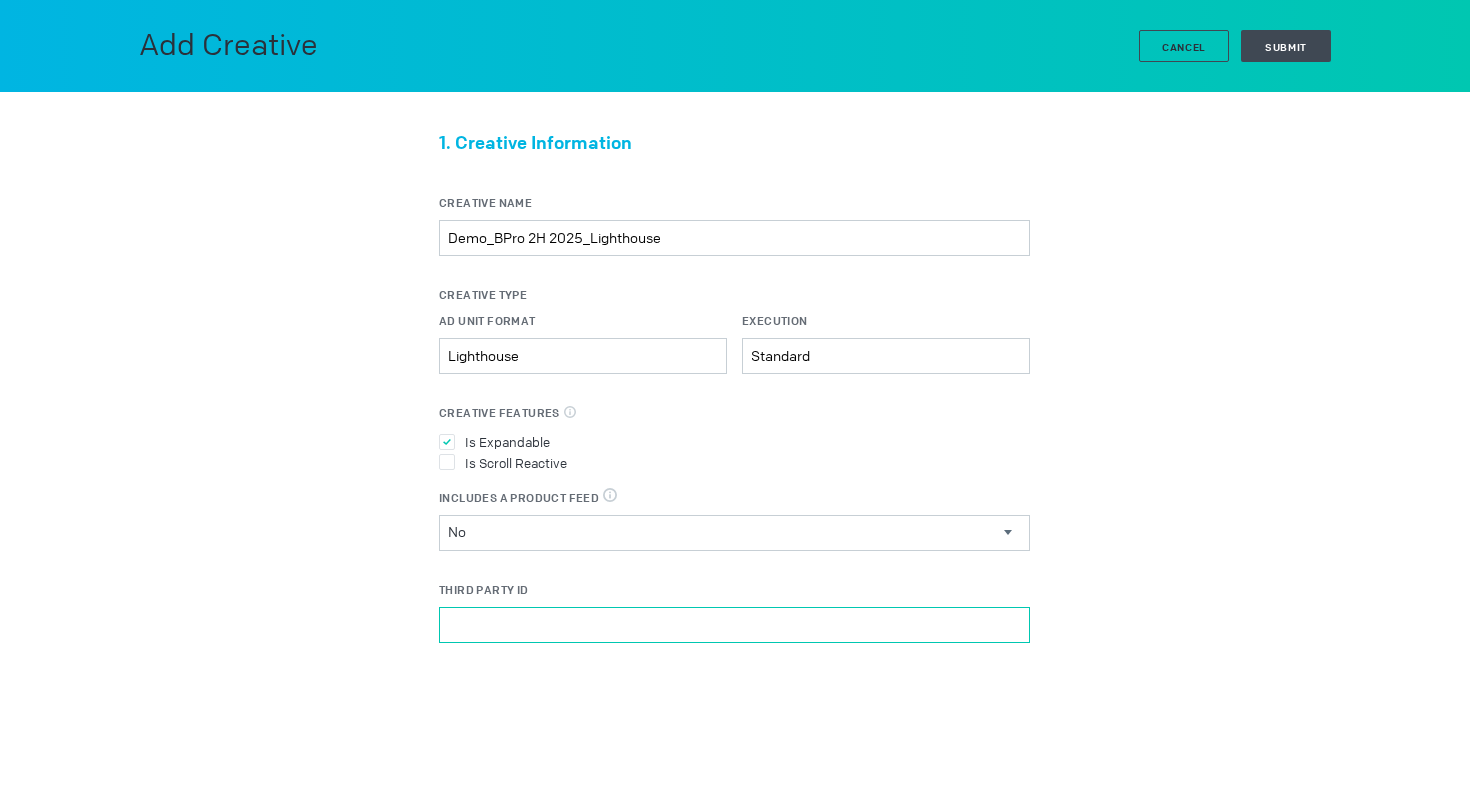 click on "Third Party ID" at bounding box center [734, 625] 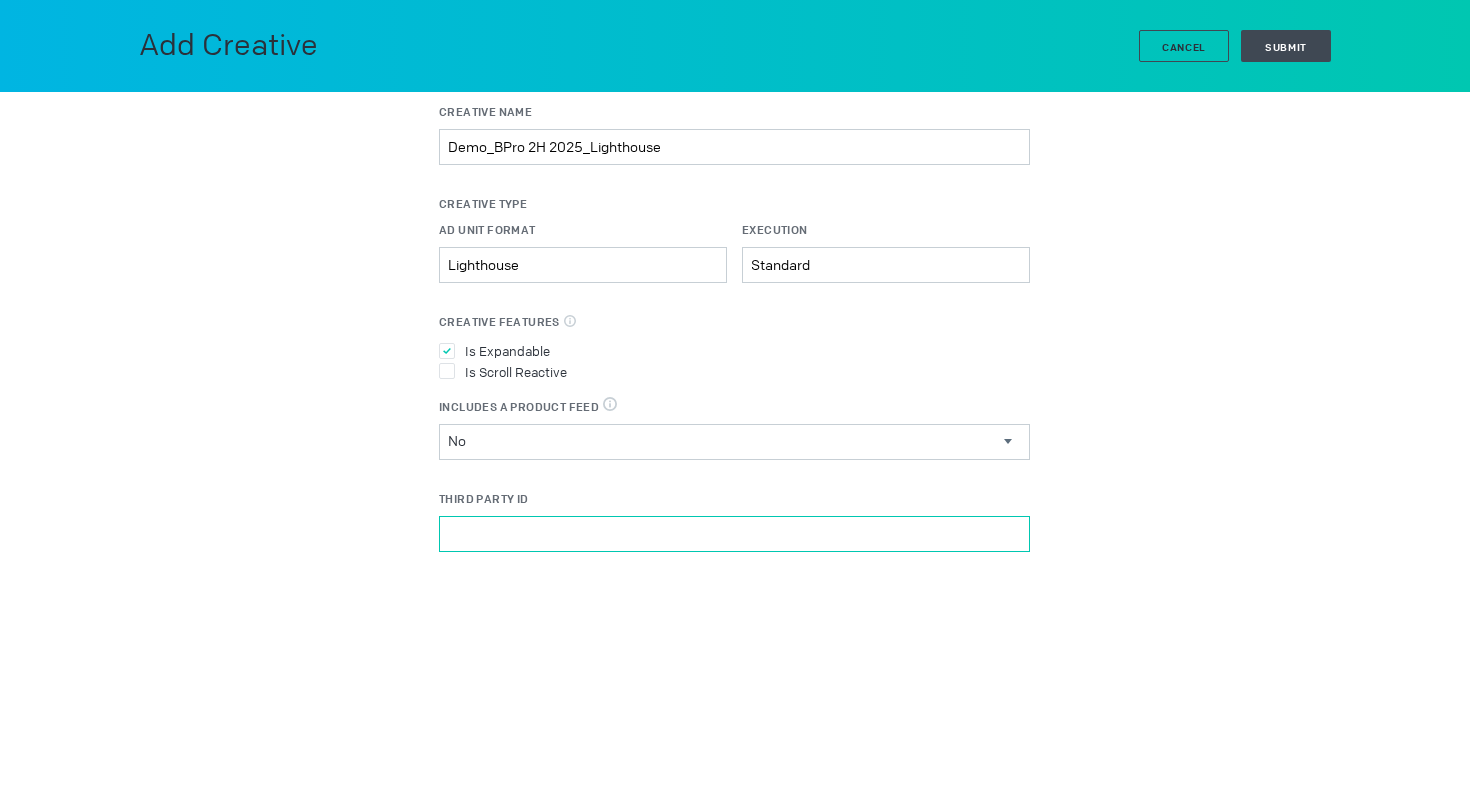 scroll, scrollTop: 0, scrollLeft: 0, axis: both 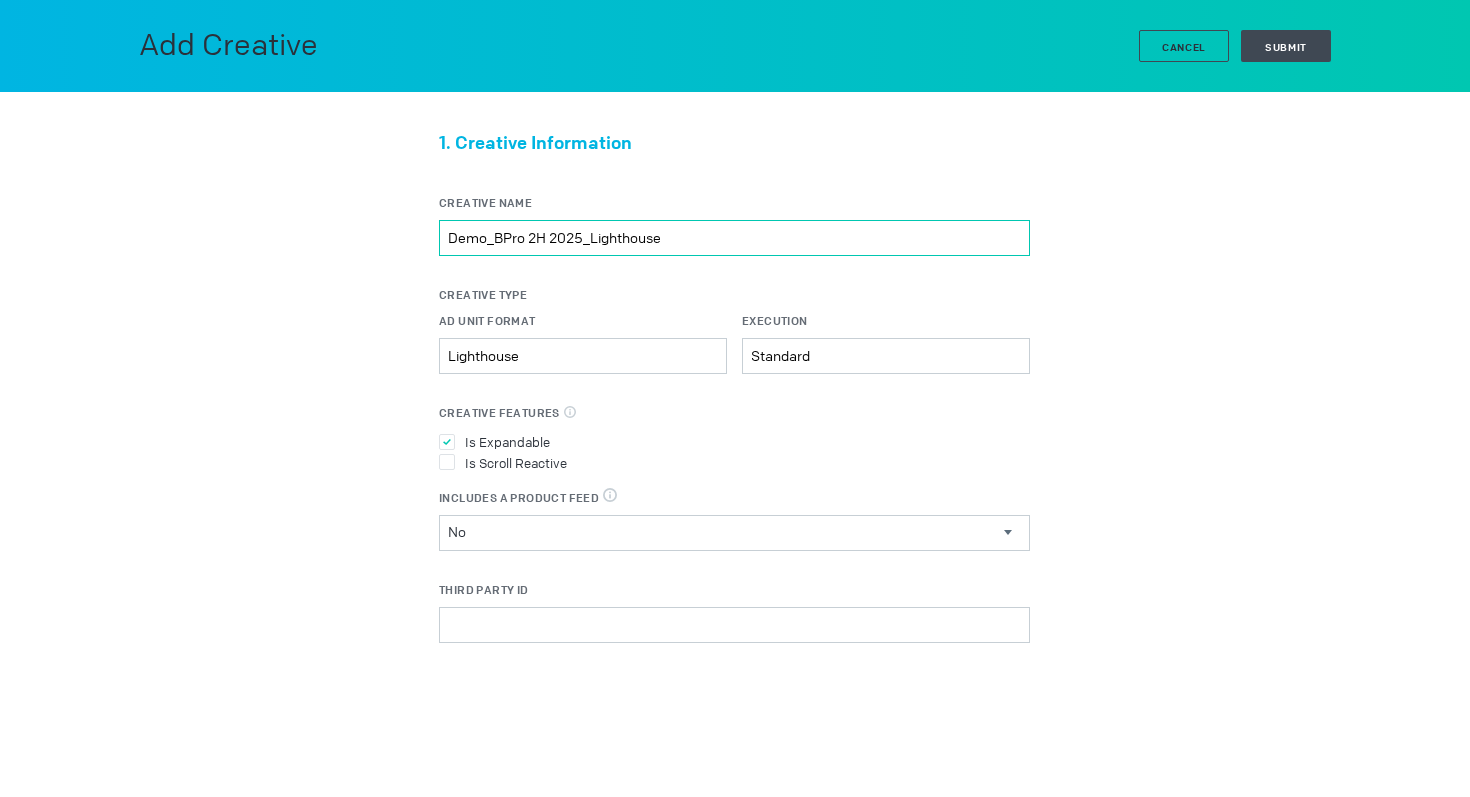 click on "Demo_BPro 2H 2025_Lighthouse" at bounding box center [734, 238] 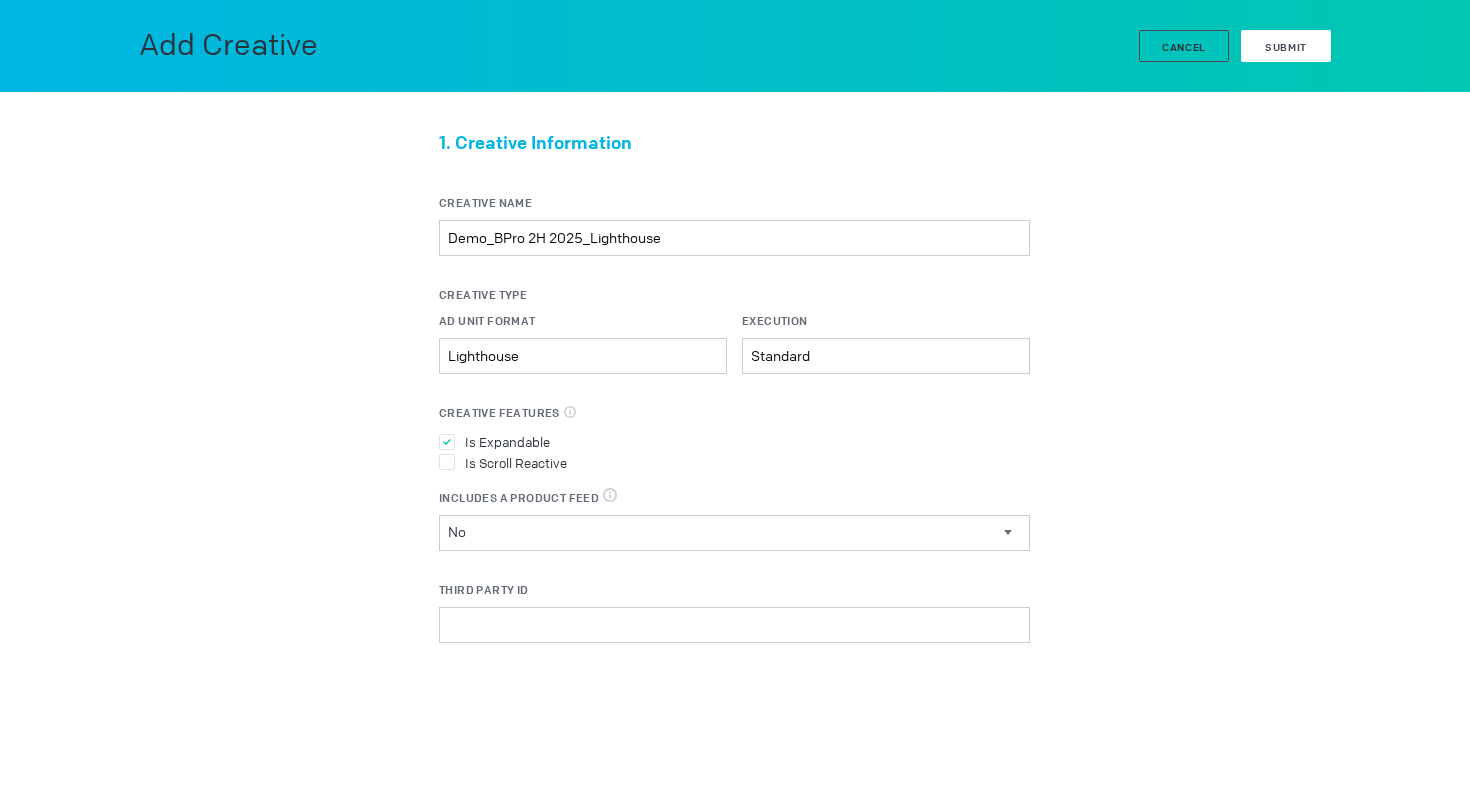 click on "Submit" at bounding box center (1286, 47) 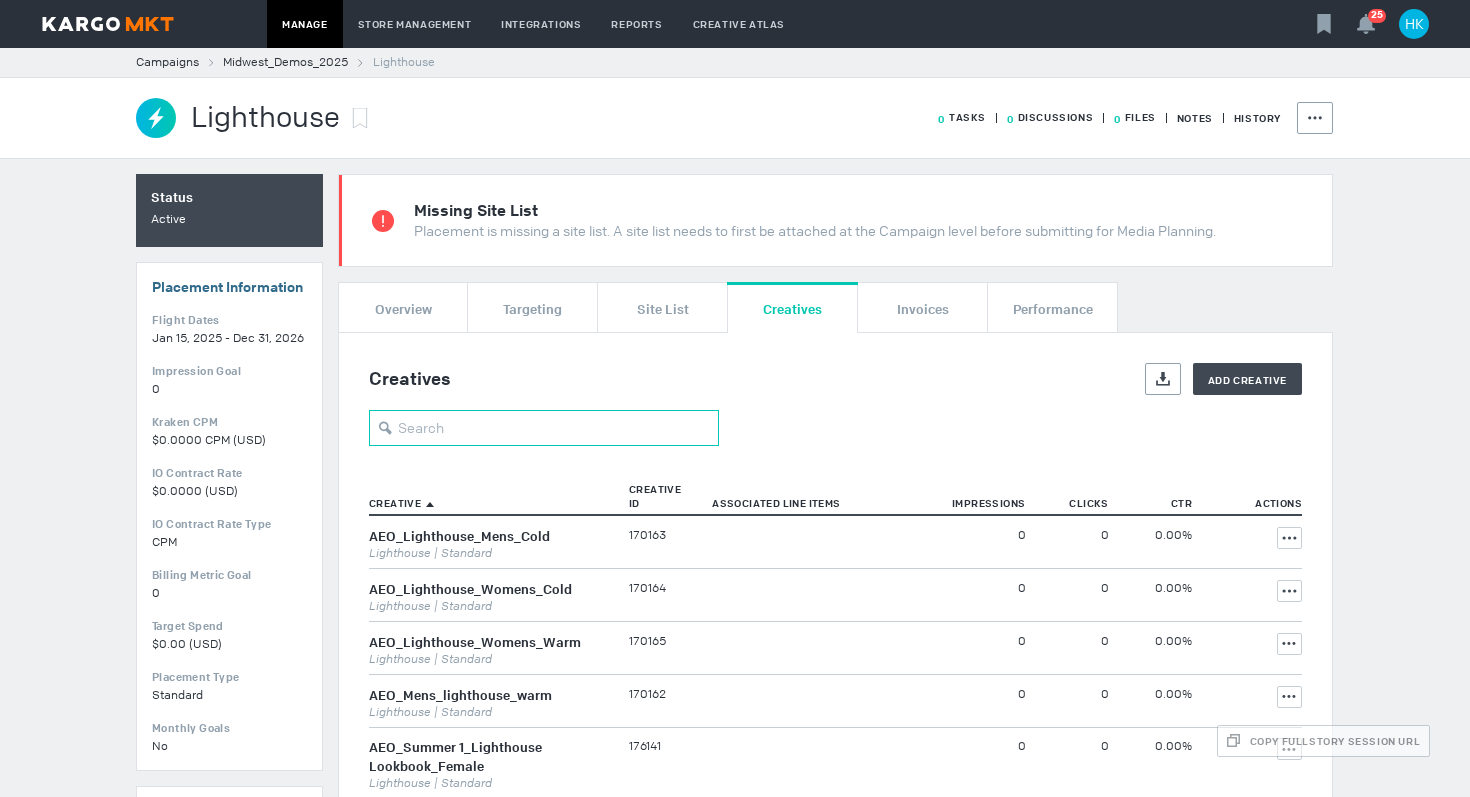 click at bounding box center [544, 428] 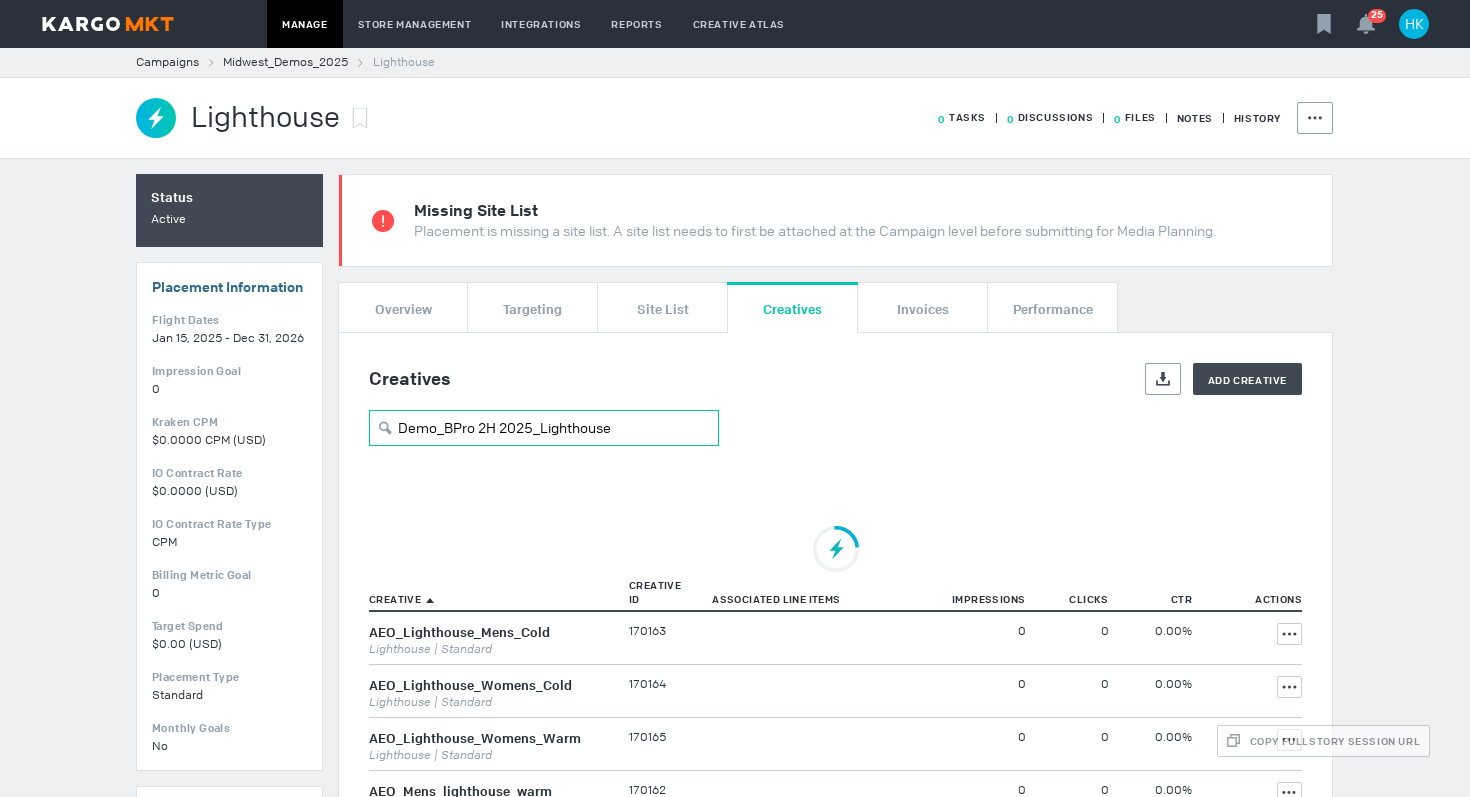 type on "Demo_BPro 2H 2025_Lighthouse" 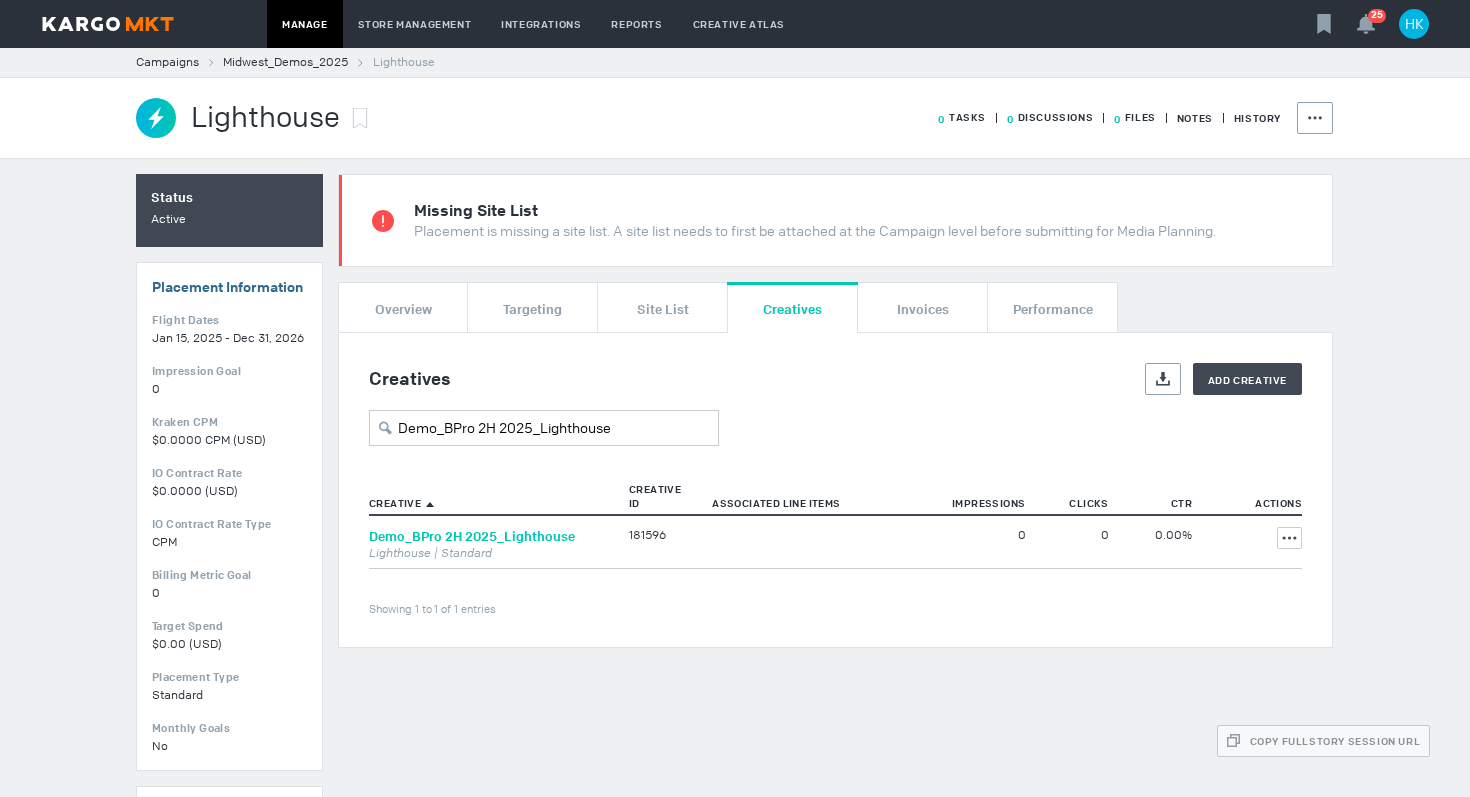 click on "Demo_BPro 2H 2025_Lighthouse" at bounding box center [472, 536] 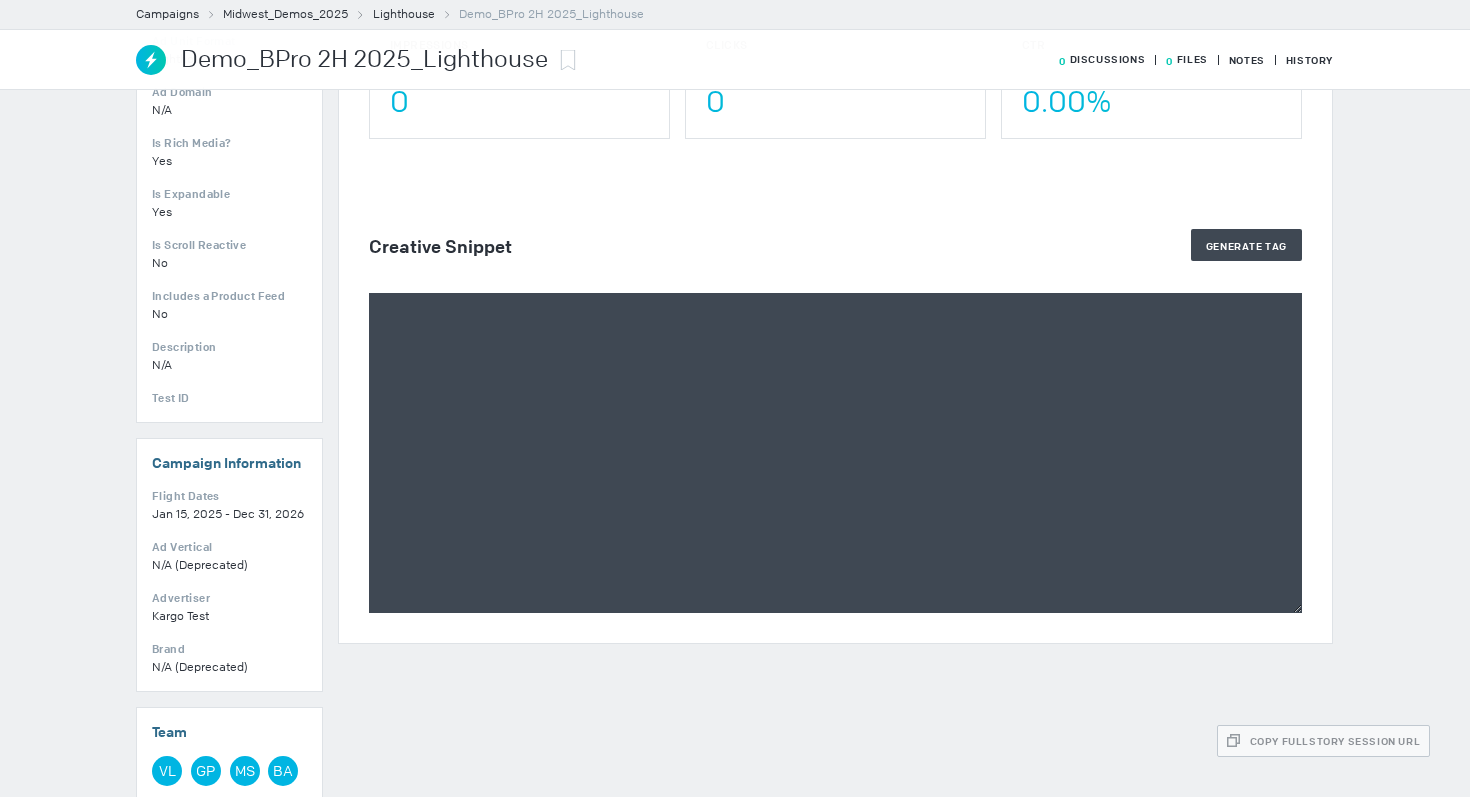 scroll, scrollTop: 308, scrollLeft: 0, axis: vertical 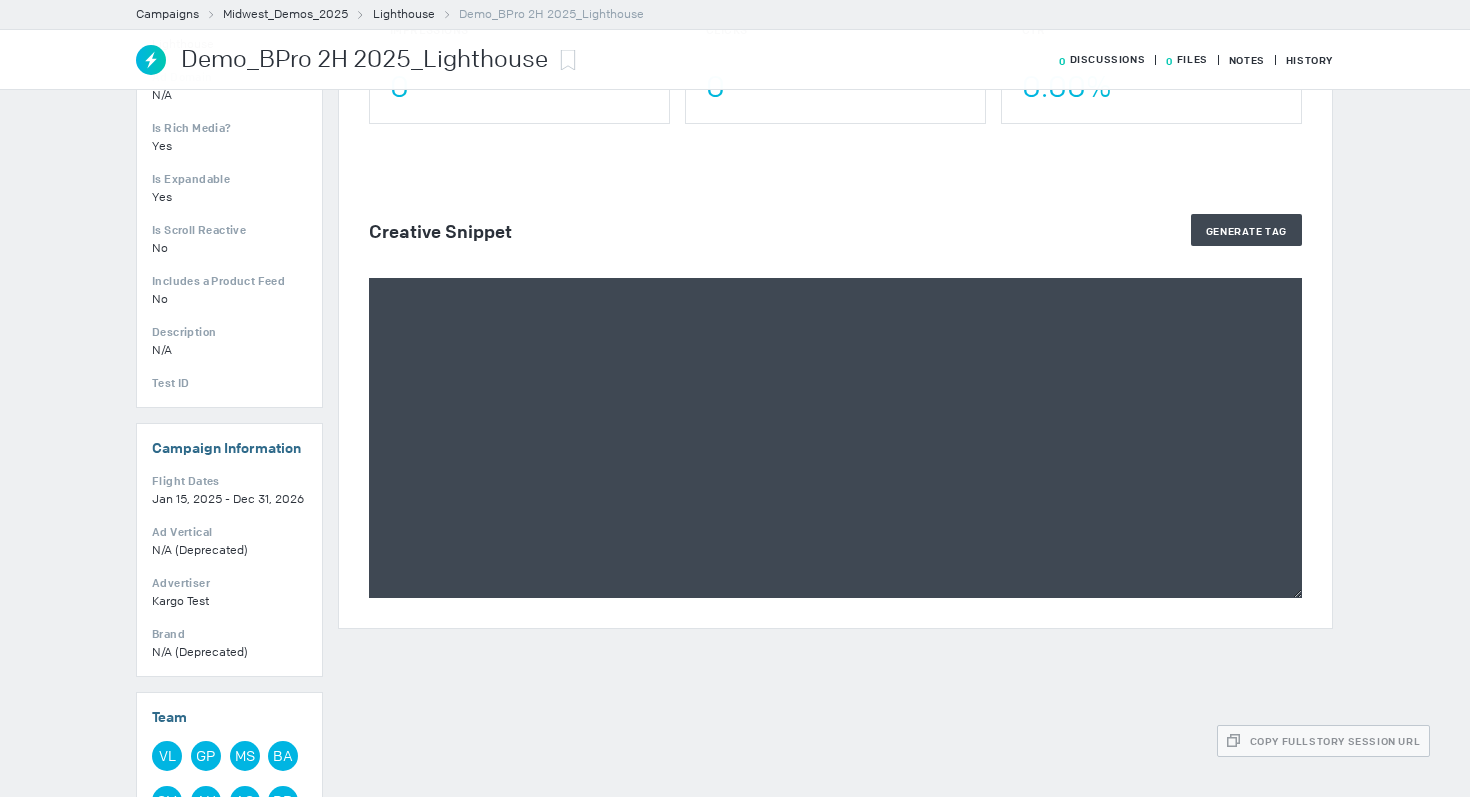 click at bounding box center [835, 438] 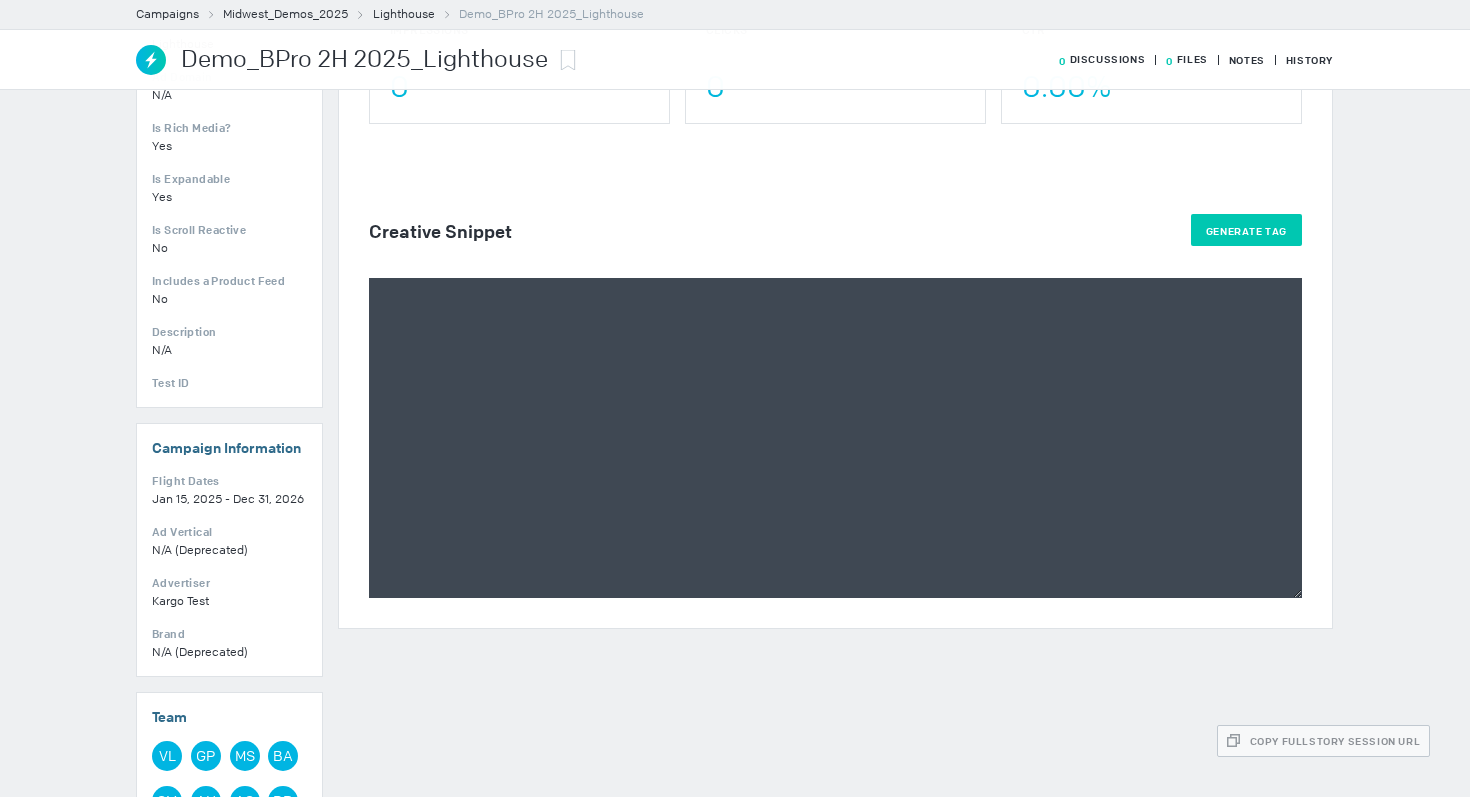 click on "Generate Tag" at bounding box center (1246, 230) 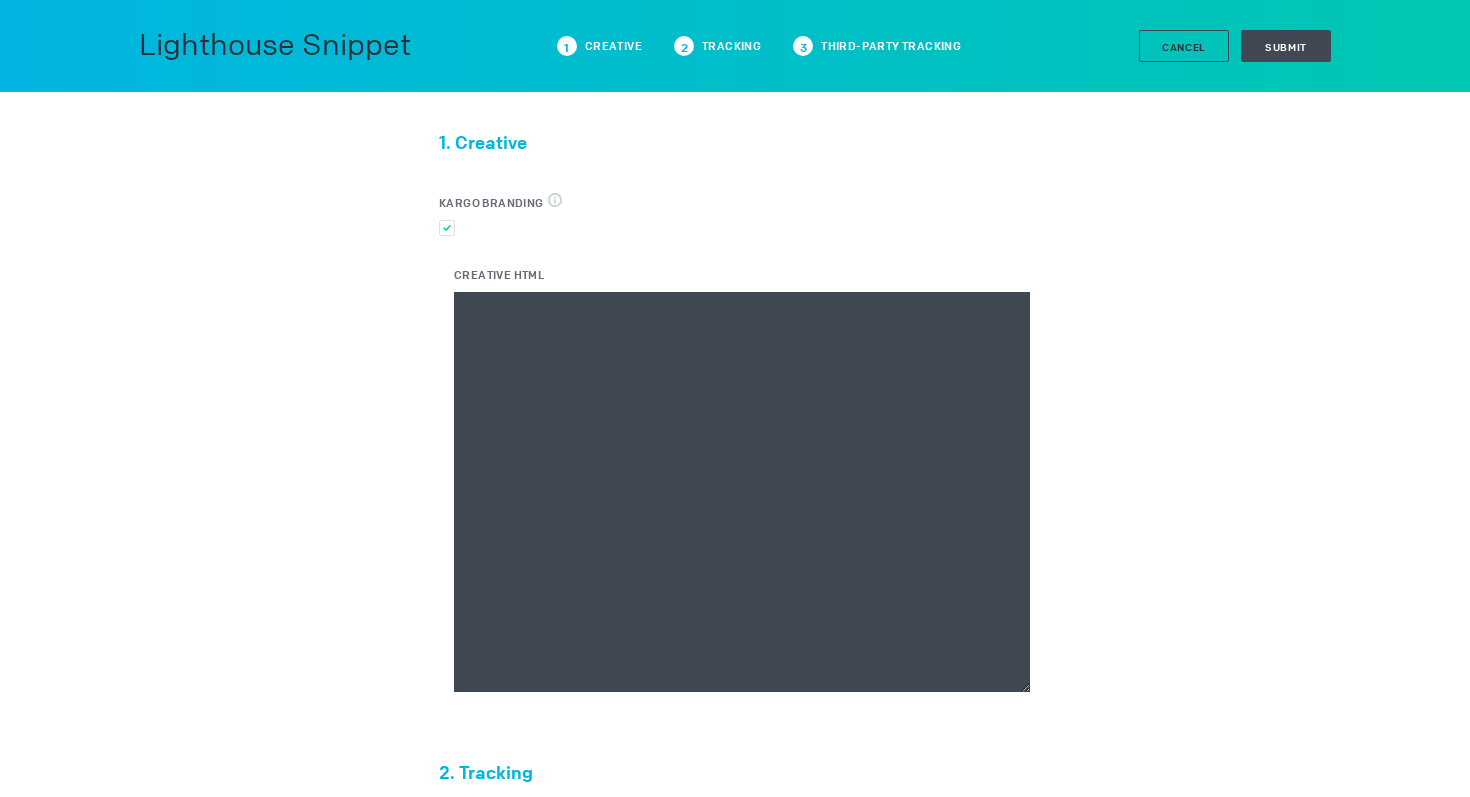 click on "Creative HTML" at bounding box center (742, 492) 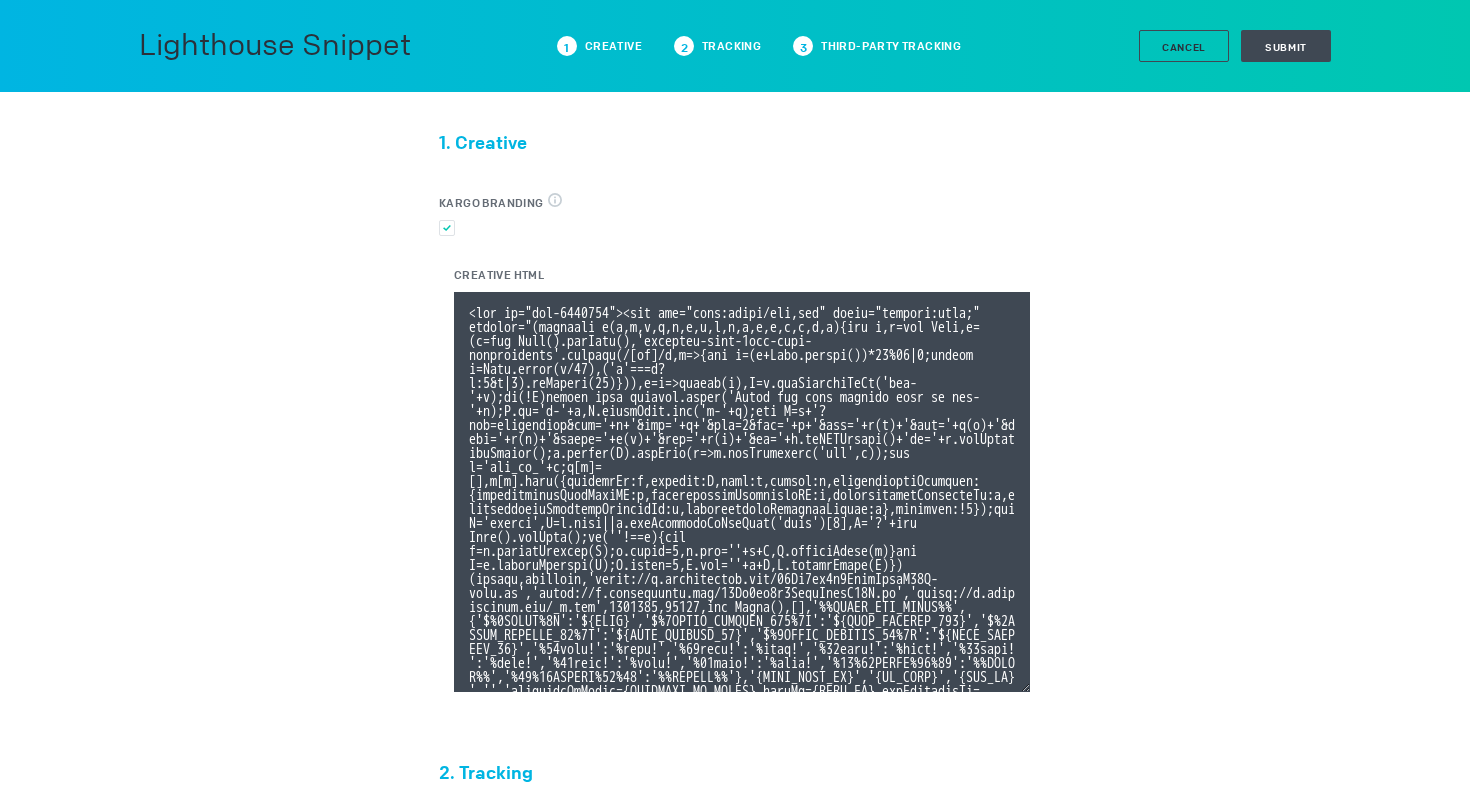 scroll, scrollTop: 106, scrollLeft: 0, axis: vertical 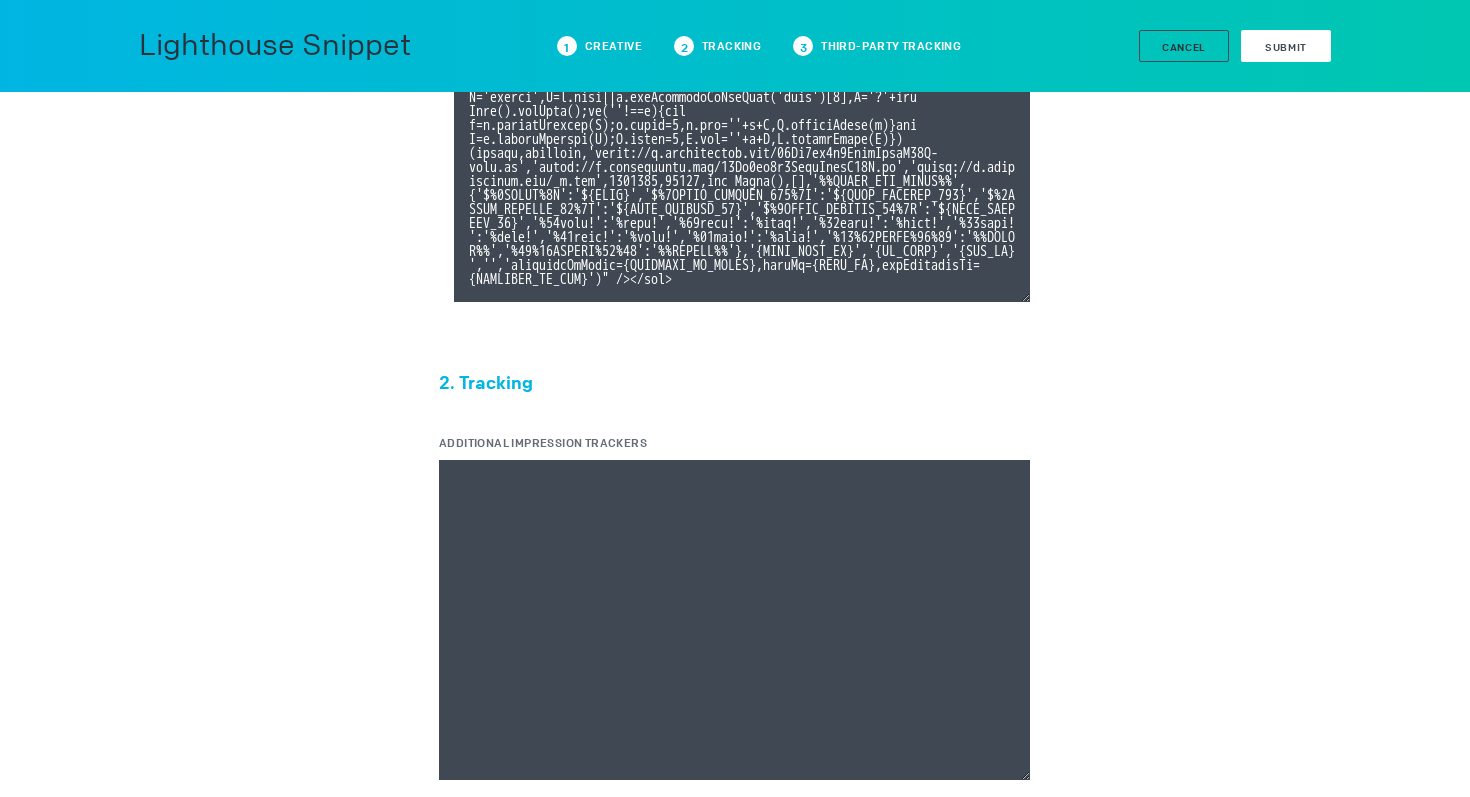 type on "<div id="ivo-[NUMBER]"><img src="data:image/png,ivo" style="display:none;" onerror="(function e(e,t,i,x,n,a,r,d,o,s,l,c,p,g,m,f){let h,u=new Date,y=(h=new Date().getTime(),'xxxxxxxx-xxxx-4xxx-yxxx-xxxxxxxxxxxx'.replace(/[xy]/g,e=>{let t=(h+Math.random())*16%16|0;return h=Math.floor(h/16),('x'===e?t:3&t|8).toString(16)})),v=e=>escape(e),E=t.getElementById('ivo-'+a);if(!E)return void console.error('Could not find element with id ivo-'+a);E.id='i-'+a,E.classList.add('i-'+a);let T=n+'?evt=impression&pid='+a+'&aid='+r+'&sst=0&sid='+y+'&tpl='+v(c)+'&tpi='+v(p)+'&tpid='+v(g)+'&tpsid='+v(m)+'&tpc='+v(f)+'&ti='+u.toISOString()+'to='+u.getTimezoneOffset();o.concat(T).forEach(e=>d.setAttribute('src',e));let w='ivo_ad_'+a;e[w]=[],e[w].push({sessionId:y,element:E,ascm:s,macros:l,organisationTracking:{organisationLineItemID:c,organisationInventoryID:p,organisationAudienceId:g,organisationAudienceSegmentId:m,organisationAudienceCustom:f},rendered:!1});let C='script',D=t.head||t.getElementsByTagName('head')[0],S='?'+new Da..." 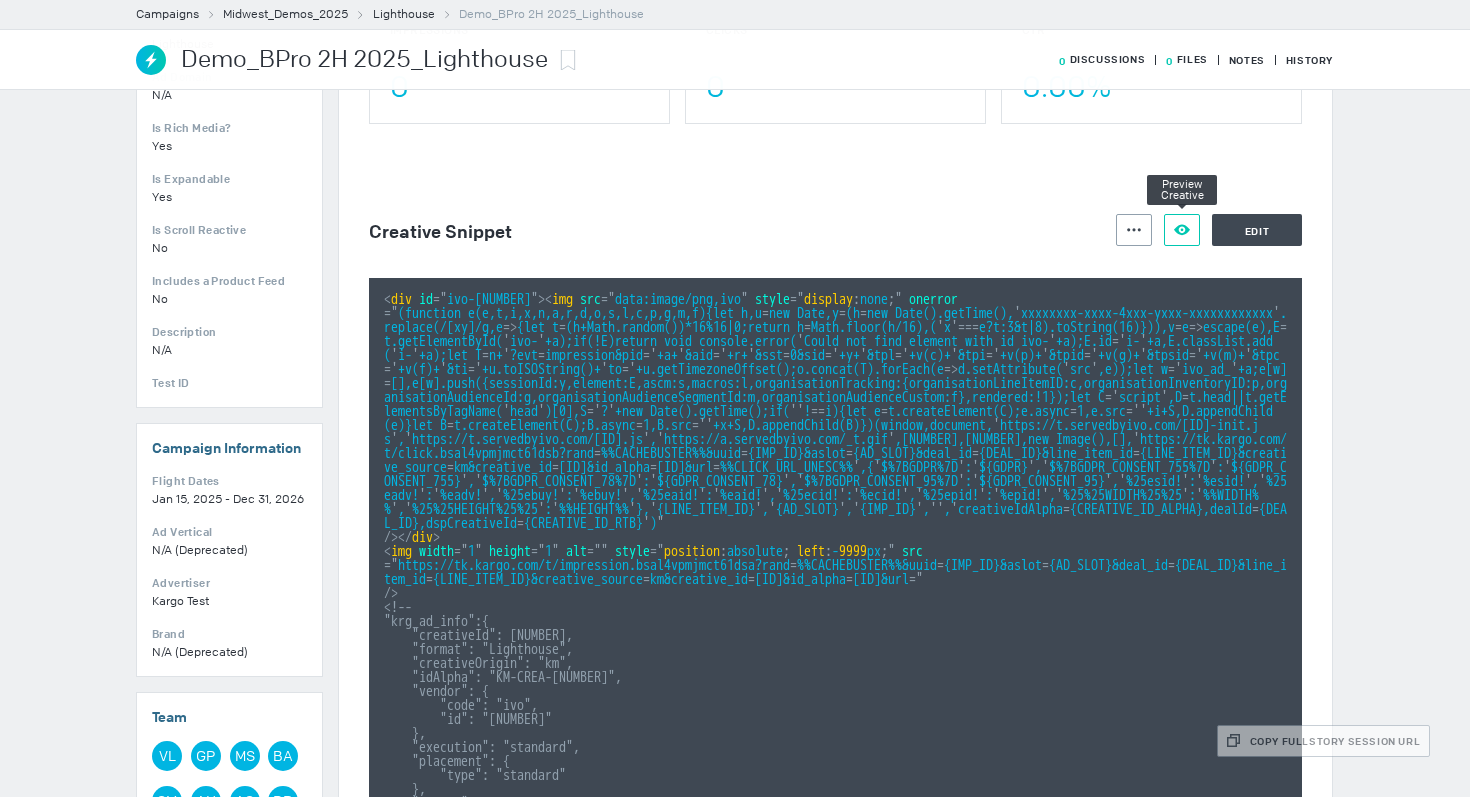 click at bounding box center [1134, 230] 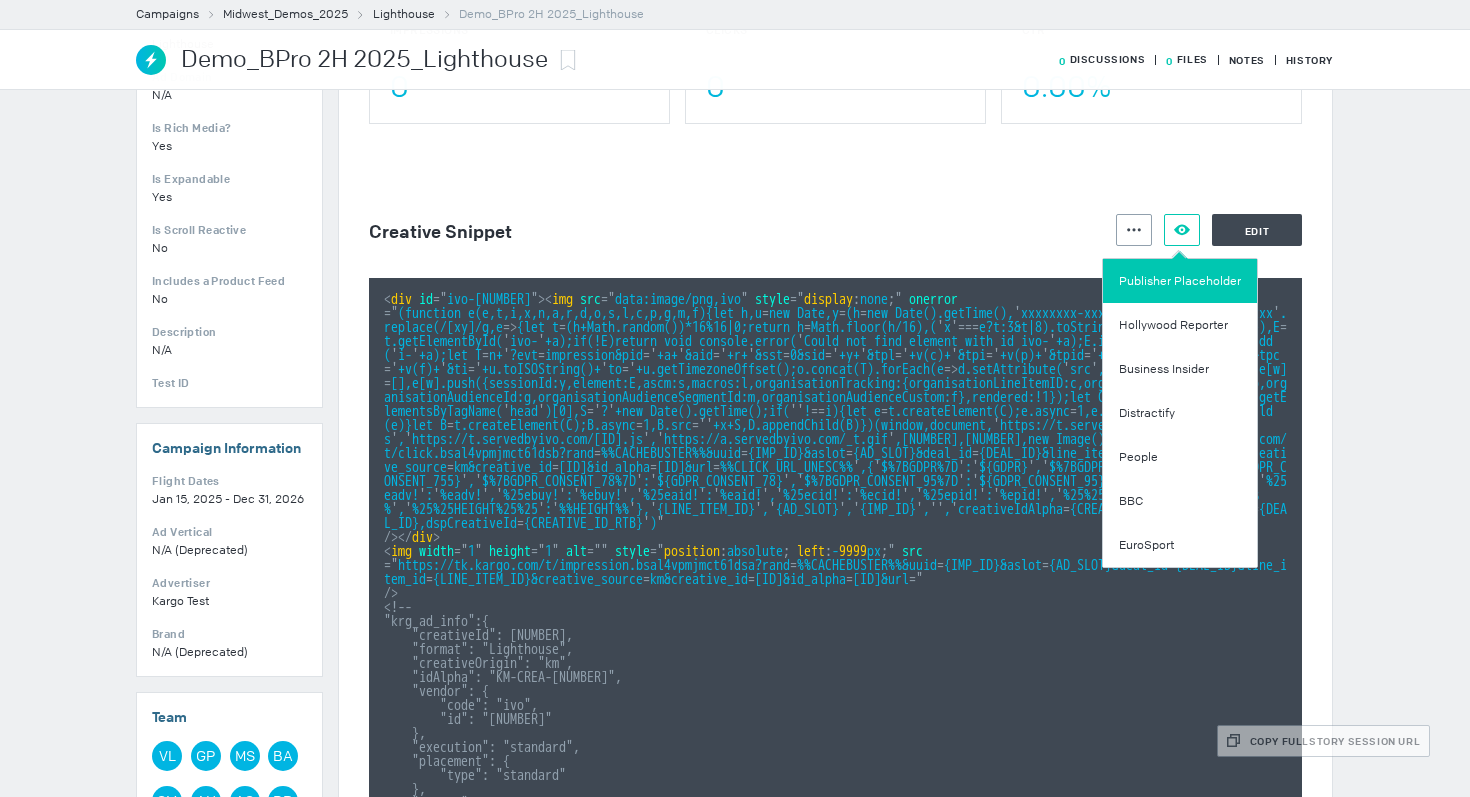 click on "Publisher Placeholder" at bounding box center (1180, 281) 